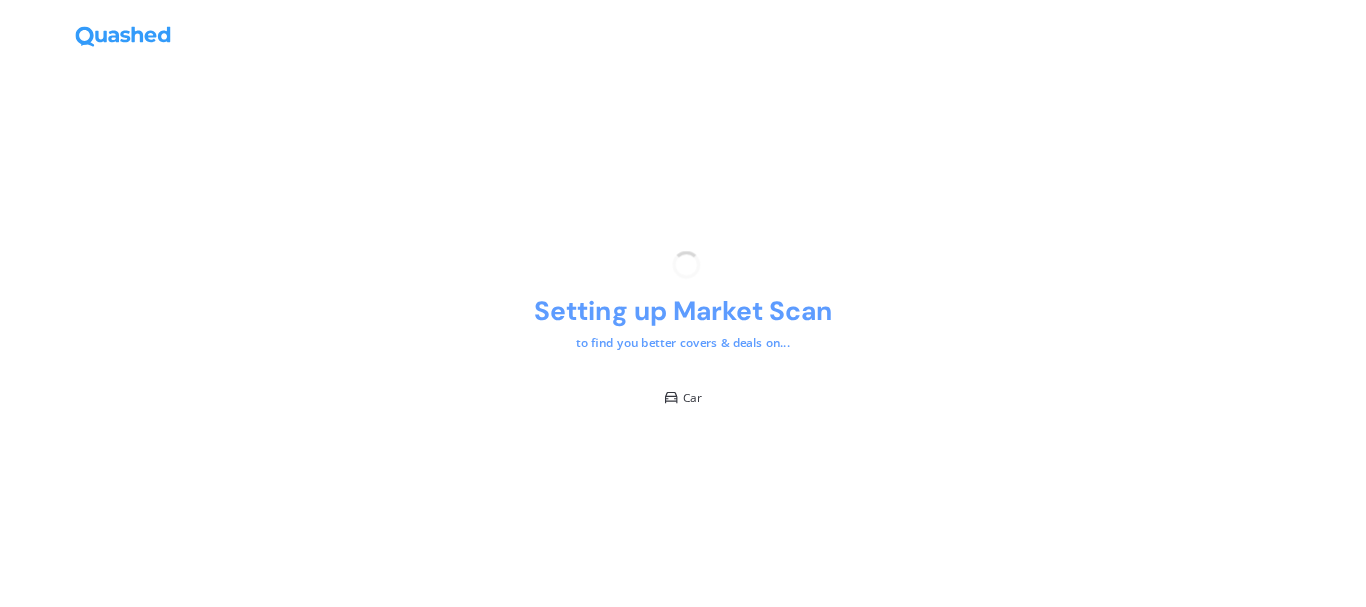 scroll, scrollTop: 0, scrollLeft: 0, axis: both 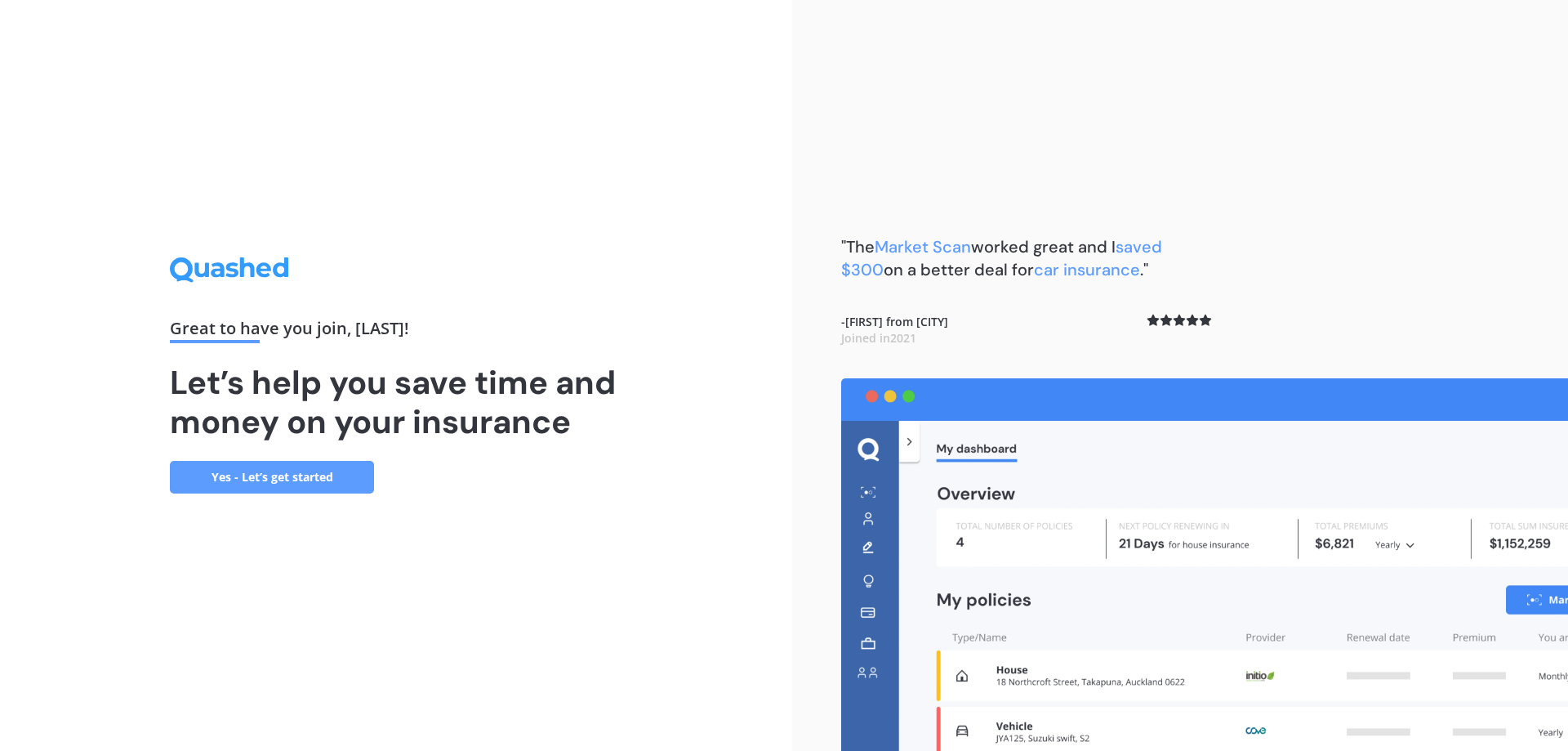 click on "Yes - Let’s get started" at bounding box center (272, 477) 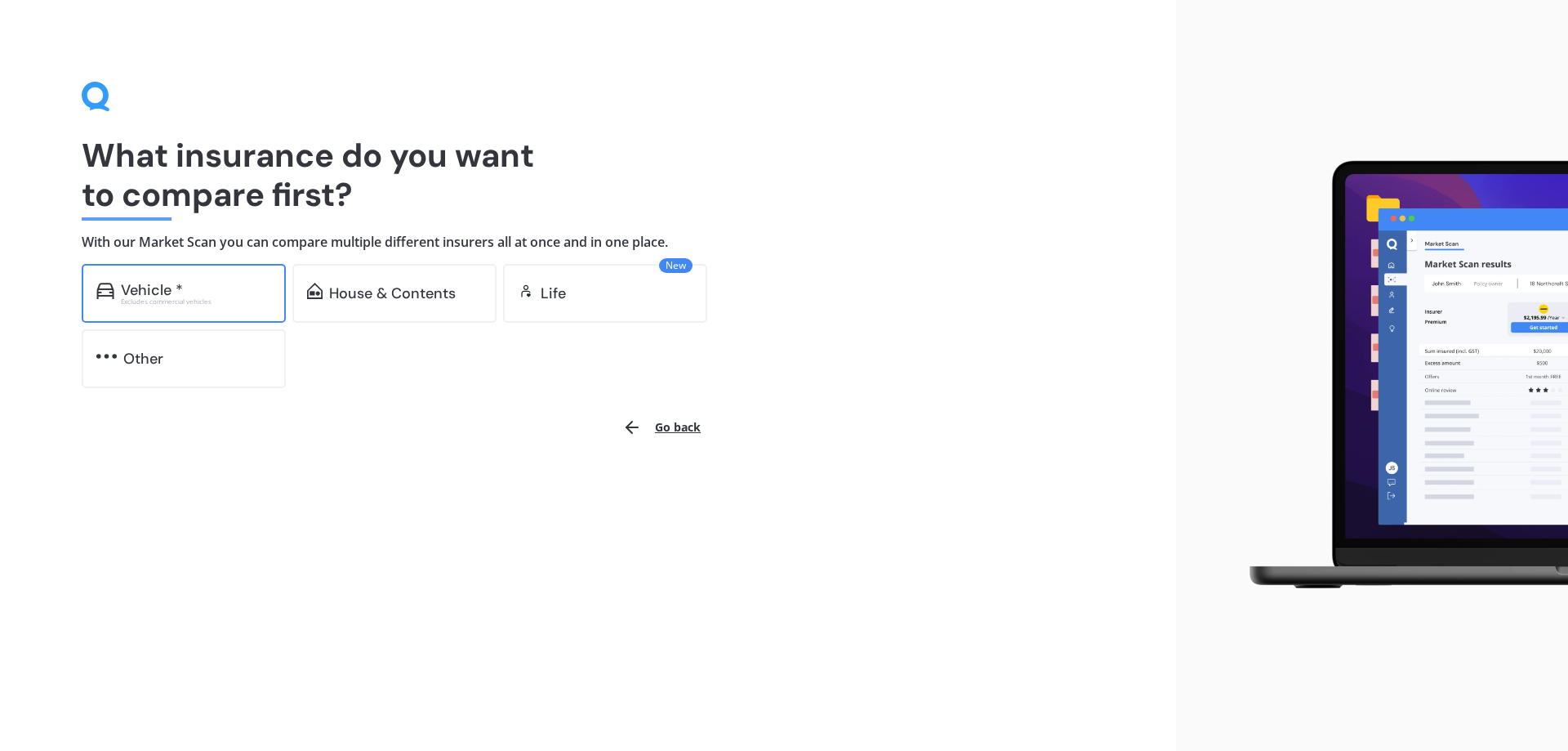 click on "Vehicle *" at bounding box center (152, 290) 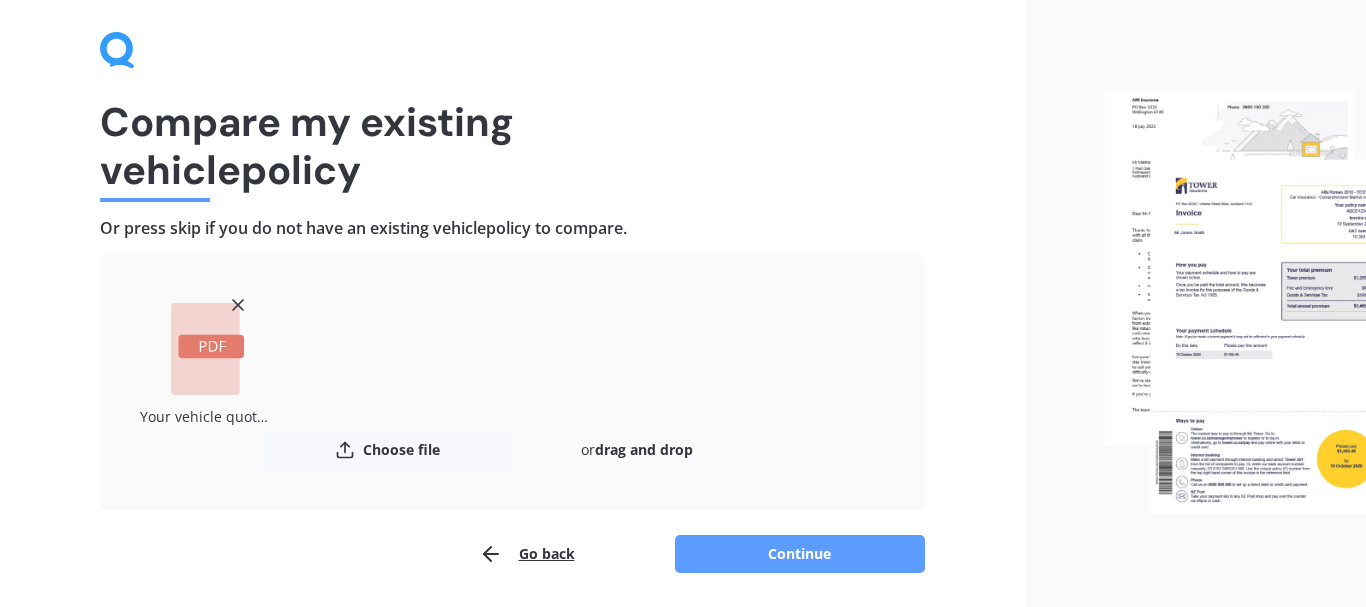 scroll, scrollTop: 134, scrollLeft: 0, axis: vertical 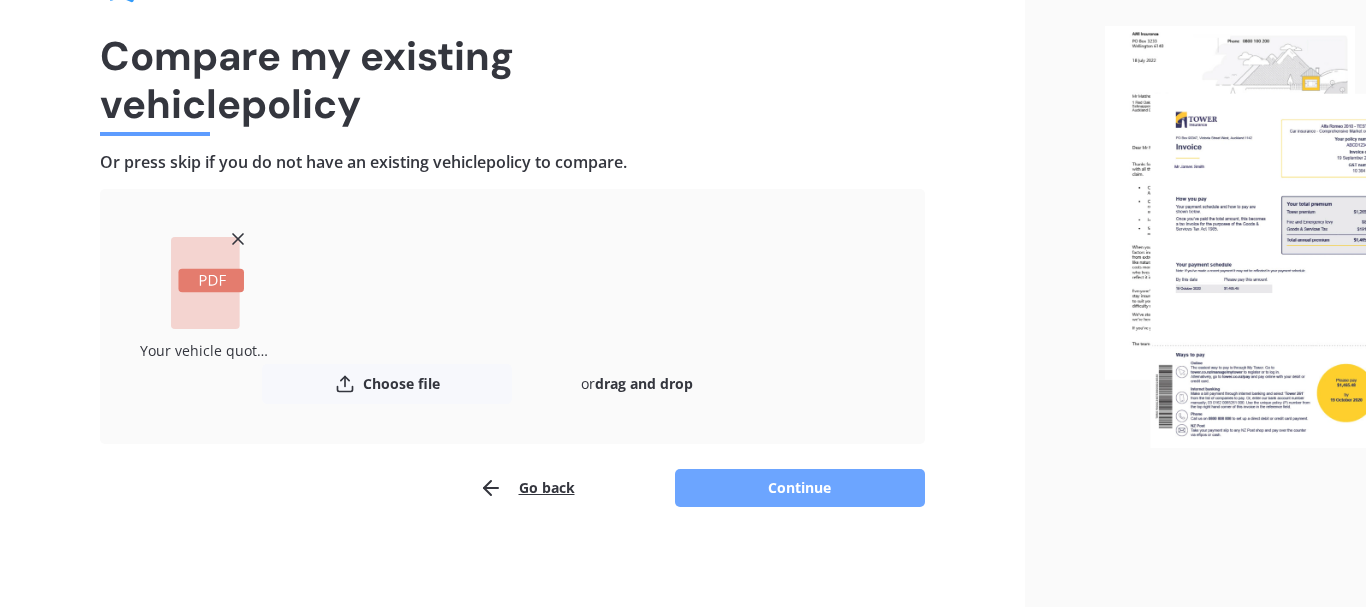 click on "Continue" at bounding box center [800, 488] 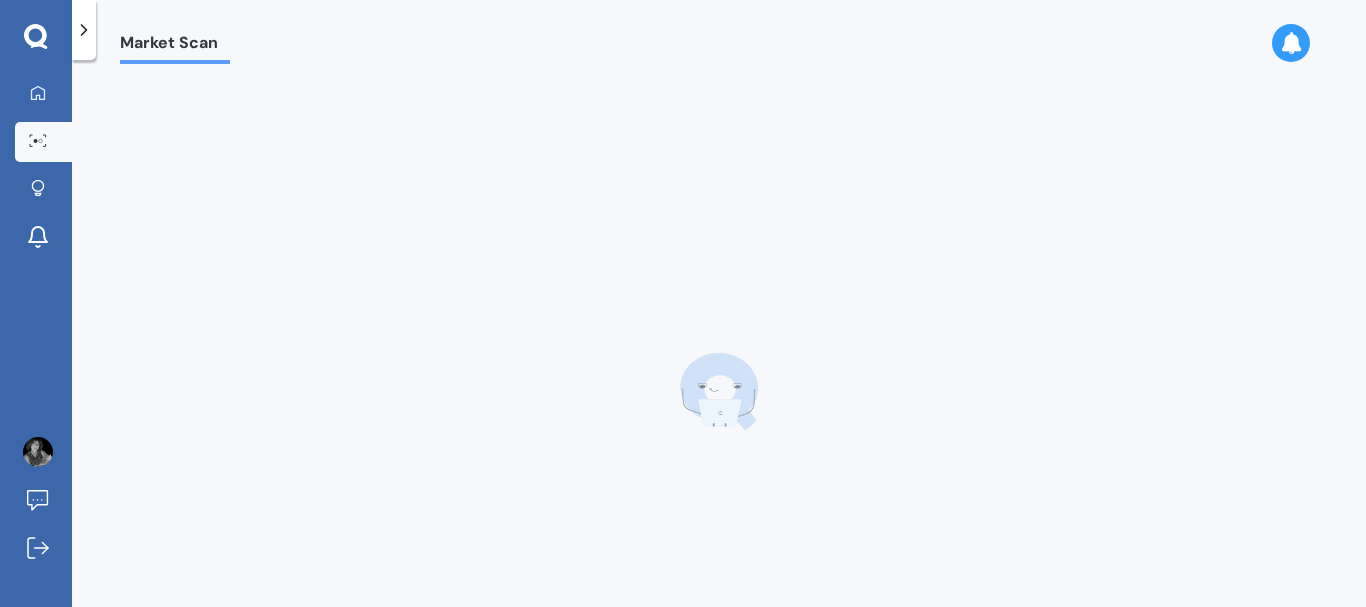 scroll, scrollTop: 0, scrollLeft: 0, axis: both 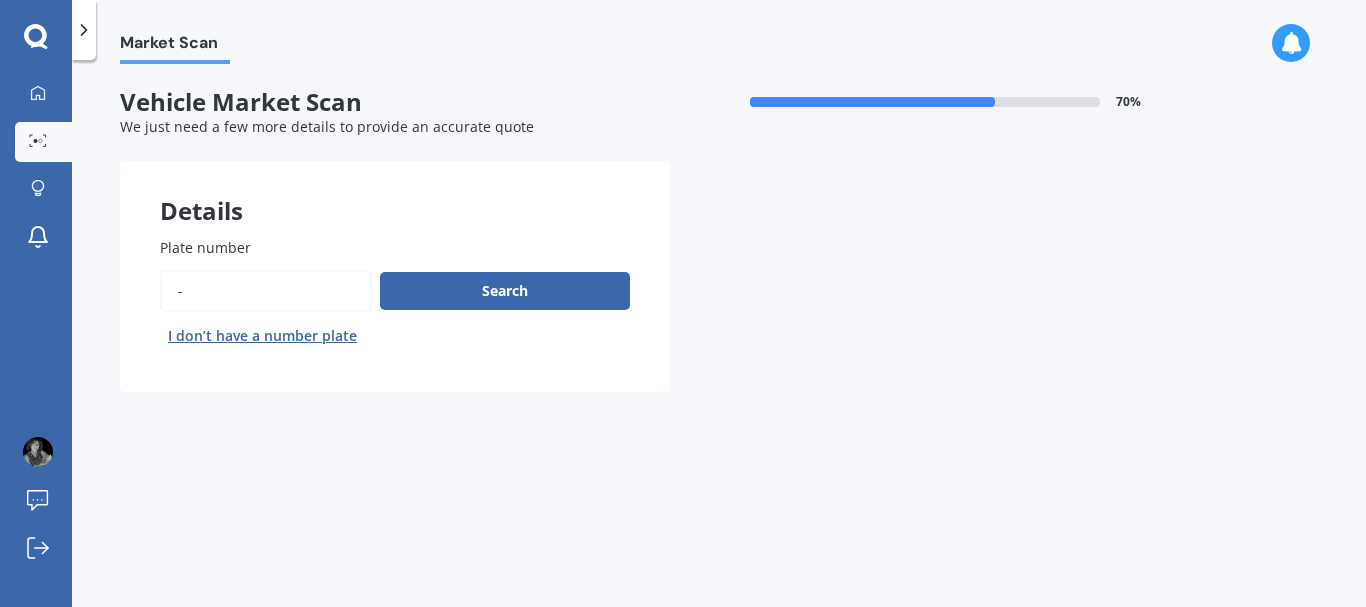 click on "Plate number" at bounding box center (266, 291) 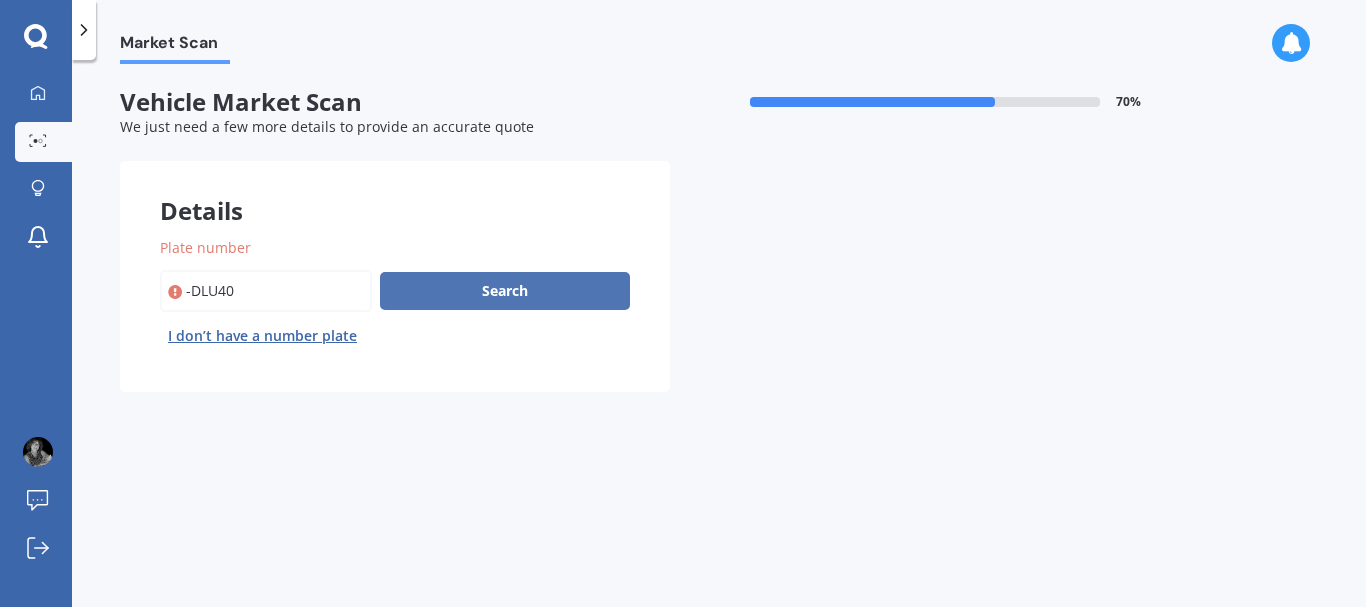 click on "Search" at bounding box center (505, 291) 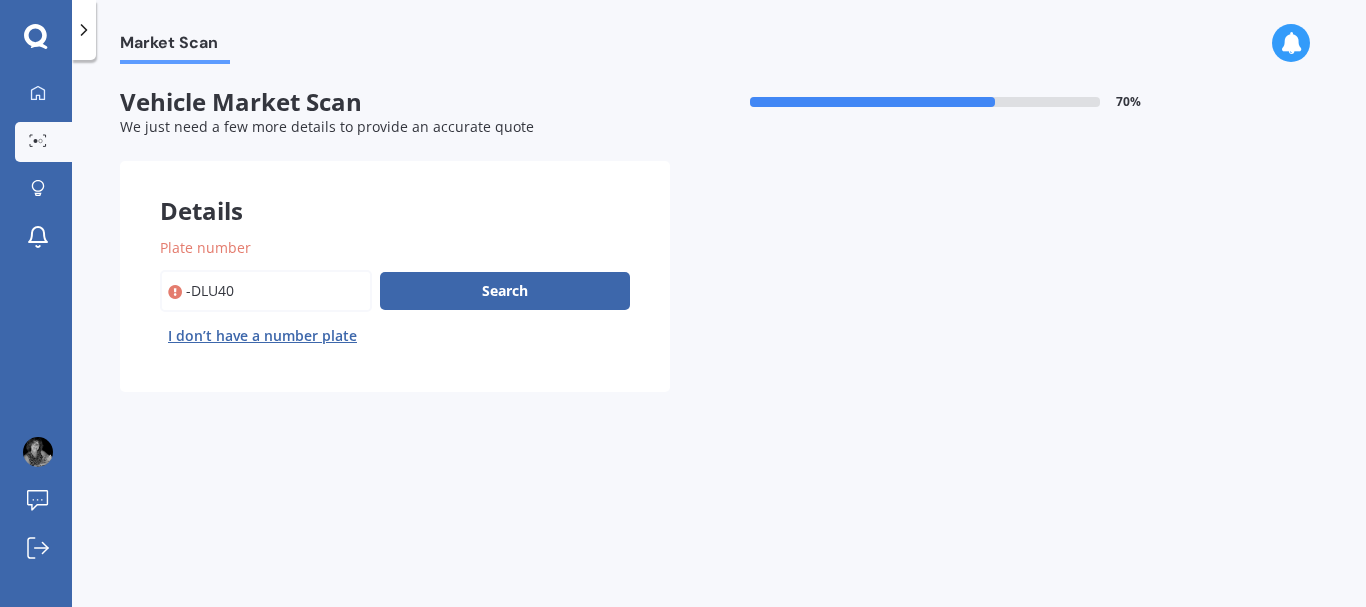 click on "Plate number" at bounding box center (266, 291) 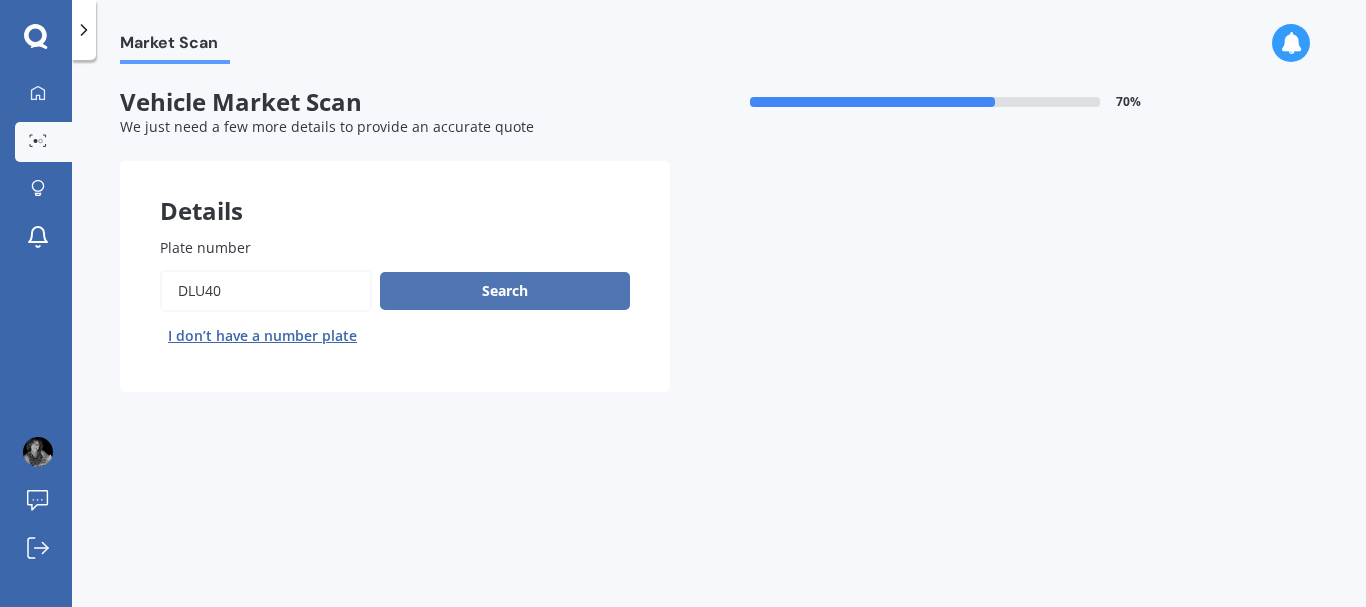 type on "DLU40" 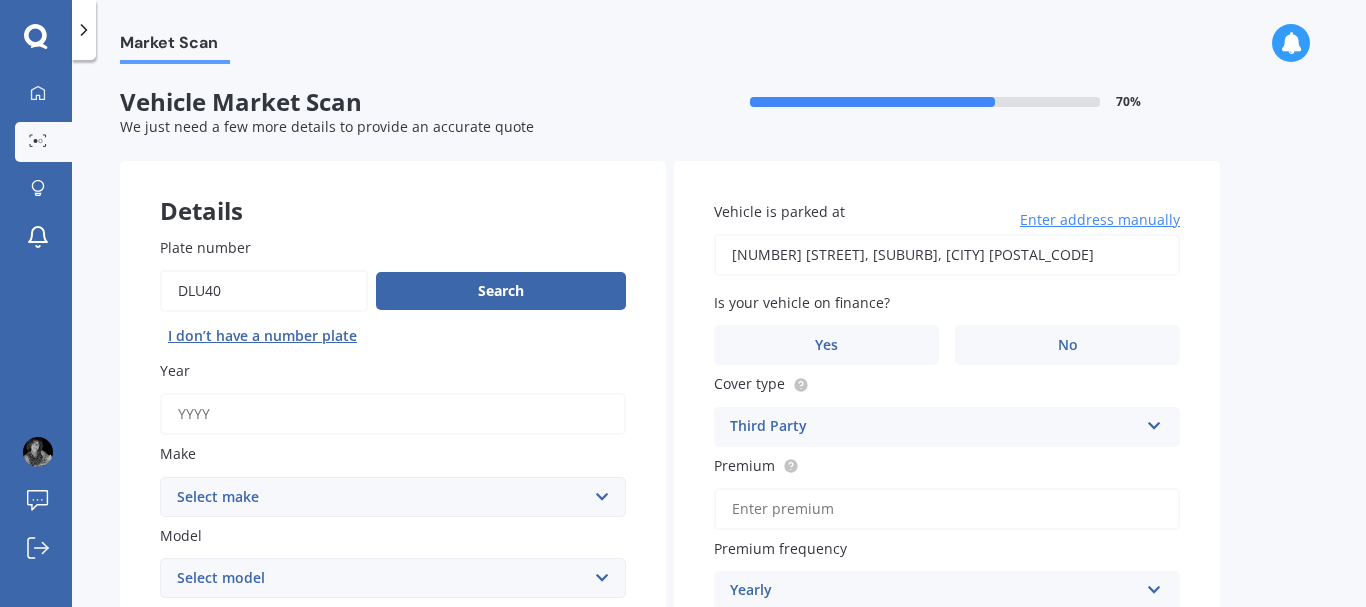click on "Year" at bounding box center [393, 414] 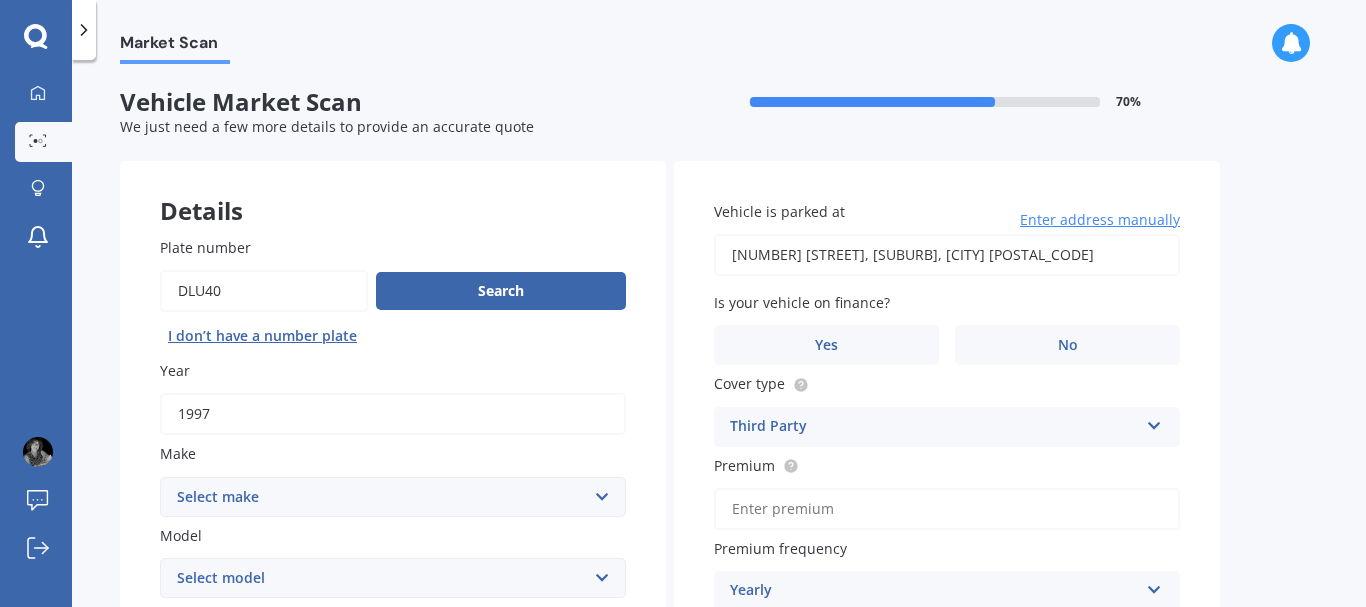 type on "1997" 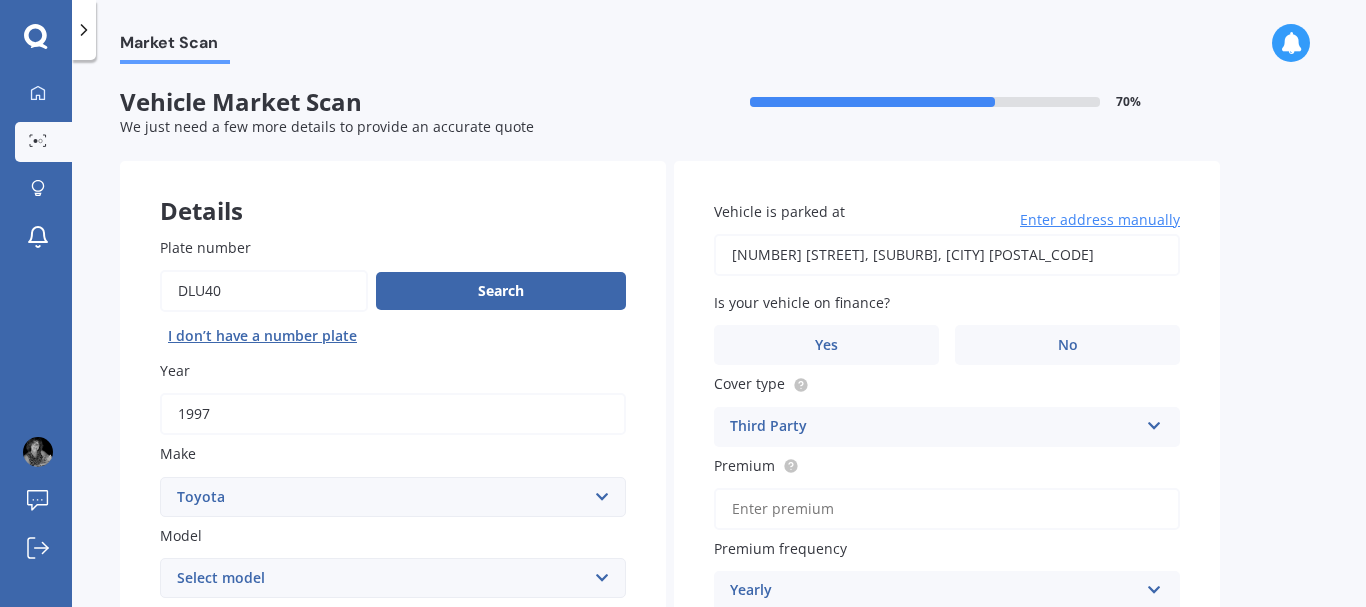 click on "Toyota" at bounding box center [0, 0] 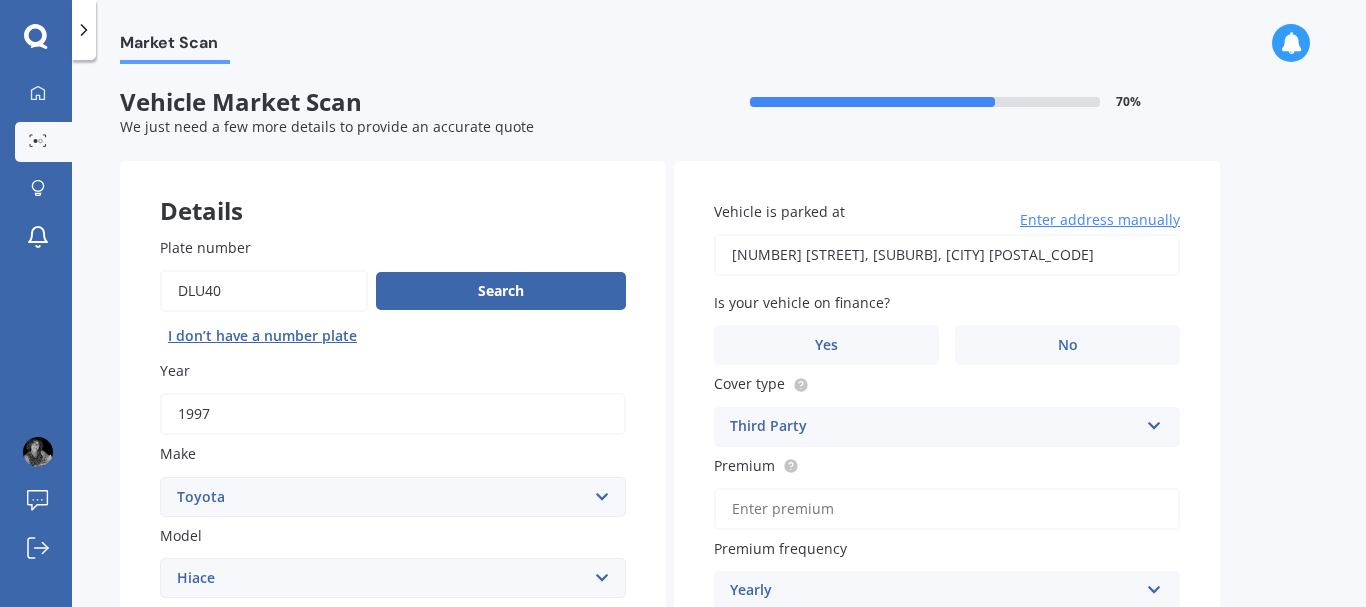 click on "Hiace" at bounding box center [0, 0] 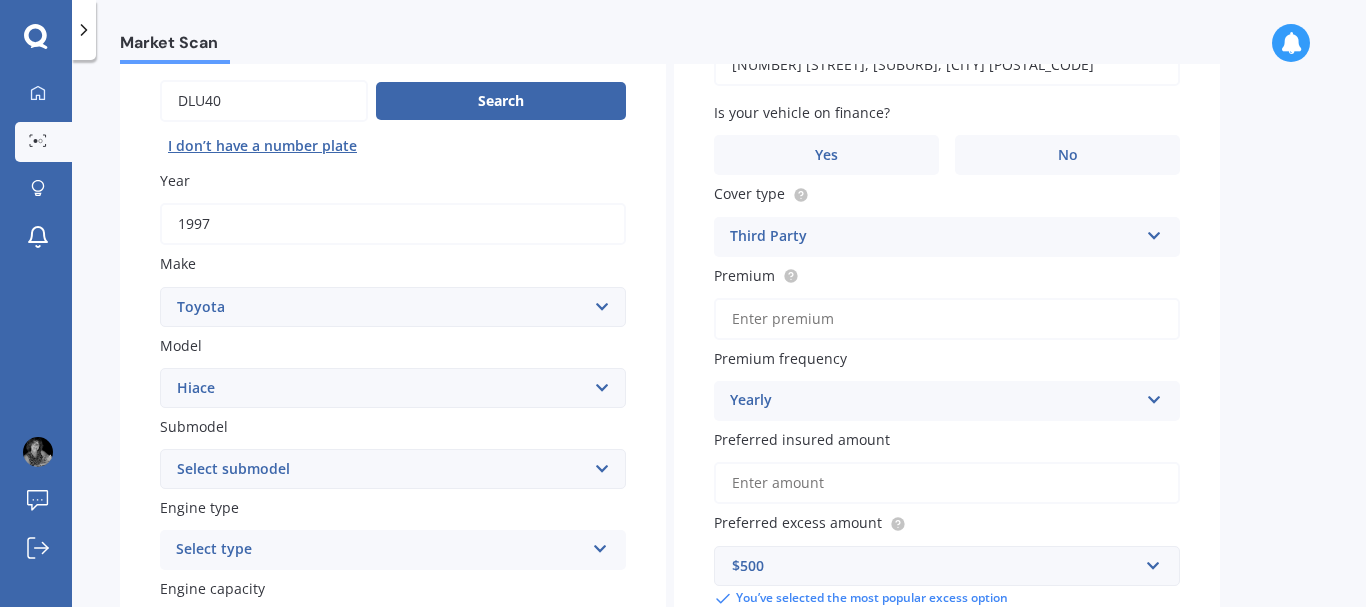 scroll, scrollTop: 380, scrollLeft: 0, axis: vertical 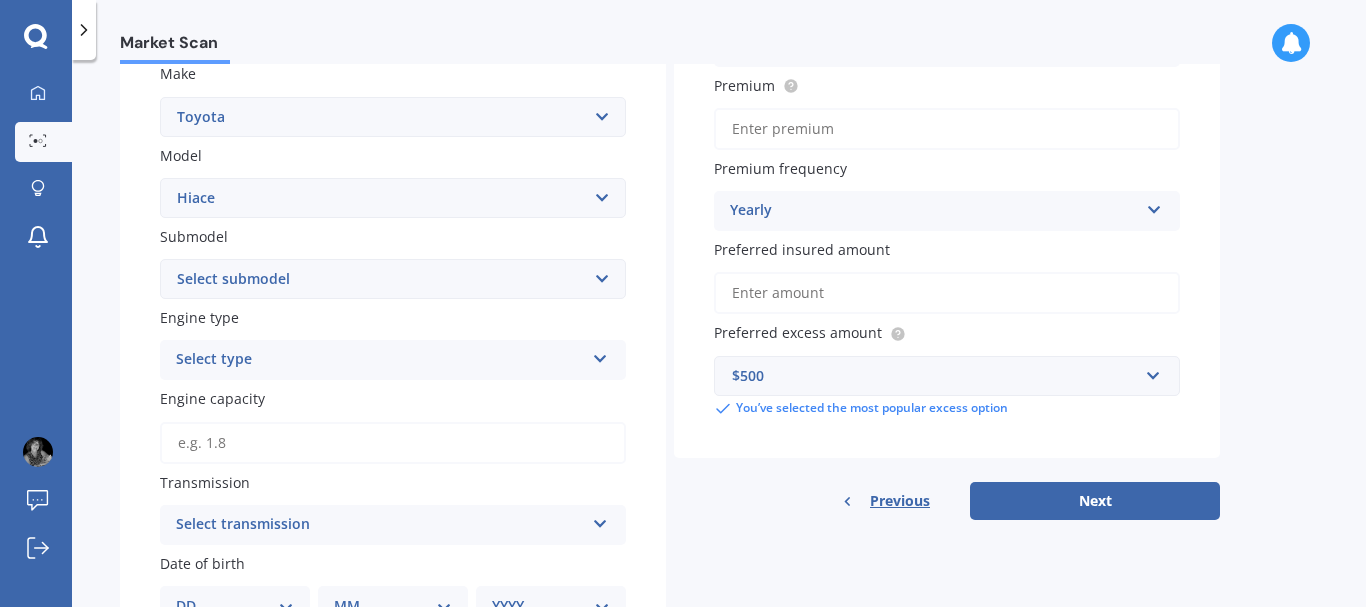 click on "Select submodel Diesel Light Van Turbo Diesel Turbo diesel 4WD Van Van petrol 4WD" at bounding box center [393, 279] 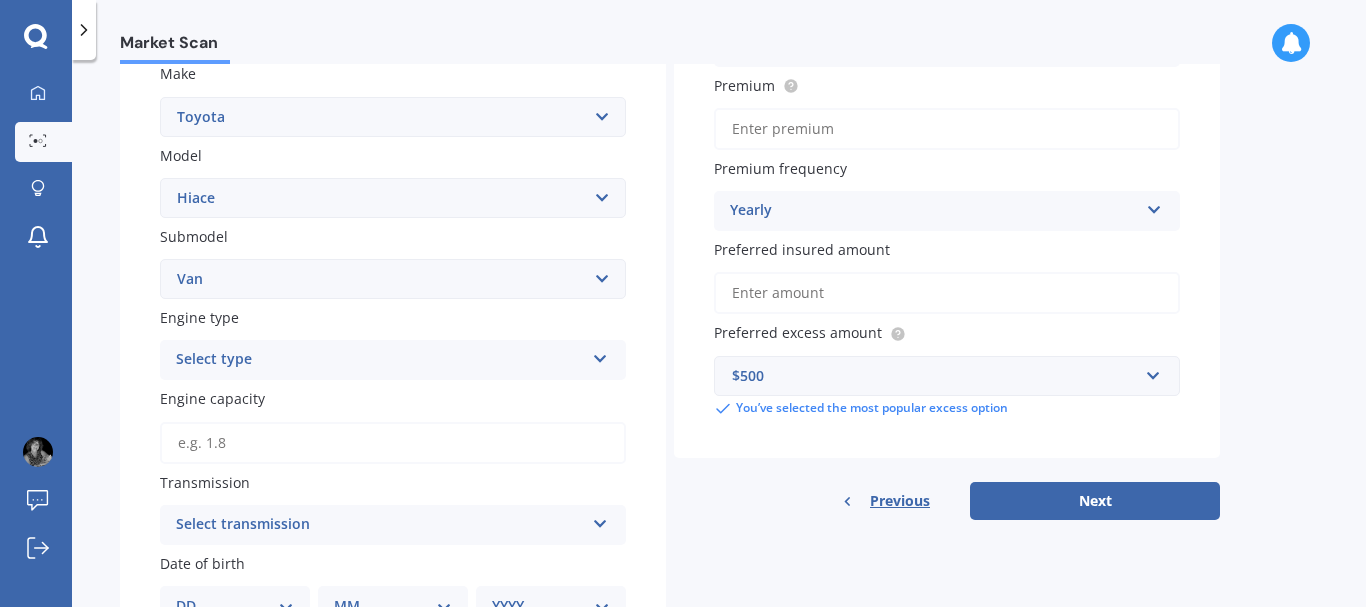 click on "Van" at bounding box center (0, 0) 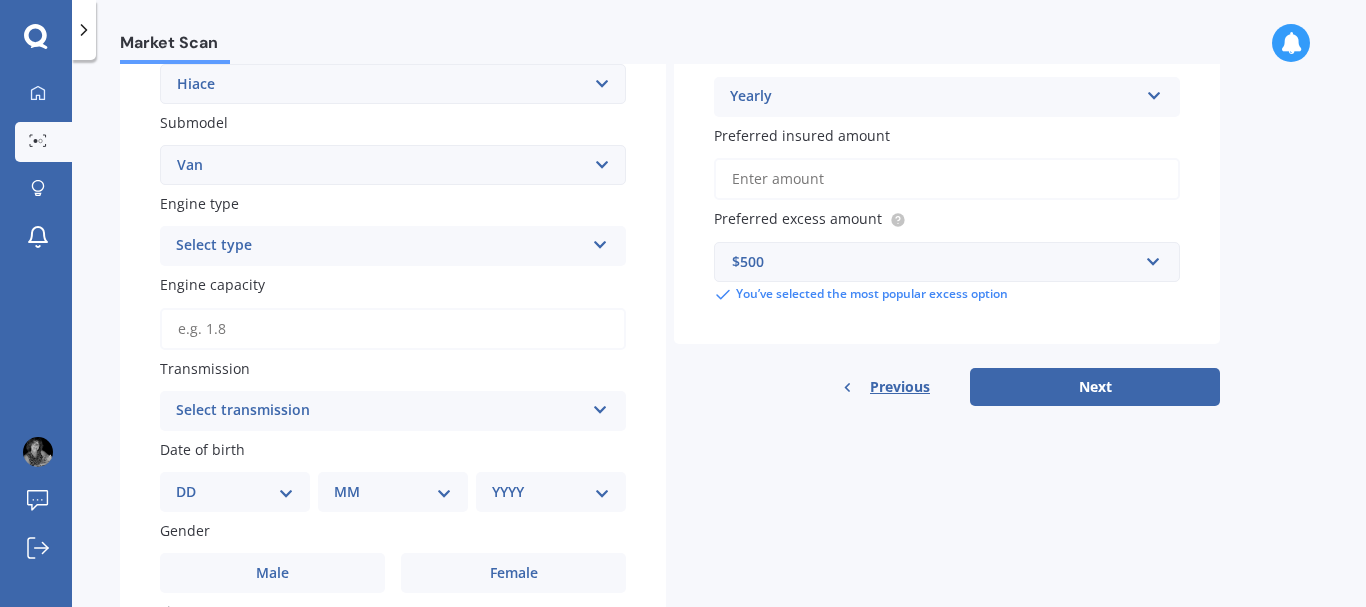 click on "Select type" at bounding box center (380, 246) 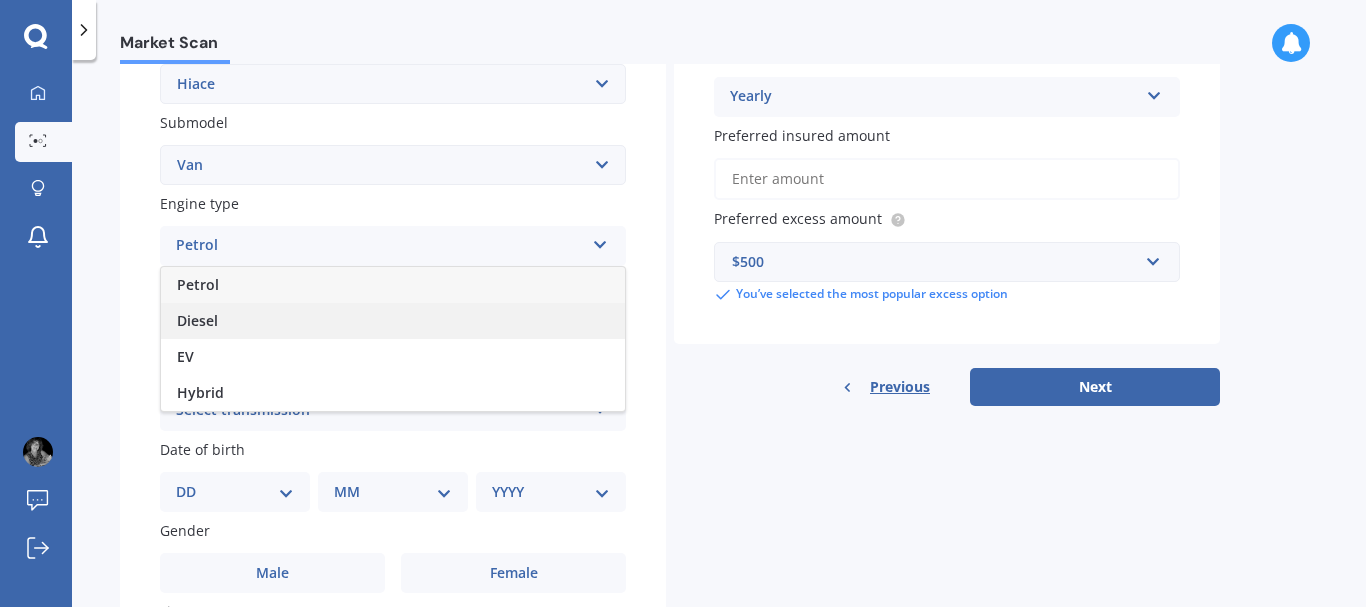 click on "Diesel" at bounding box center [393, 321] 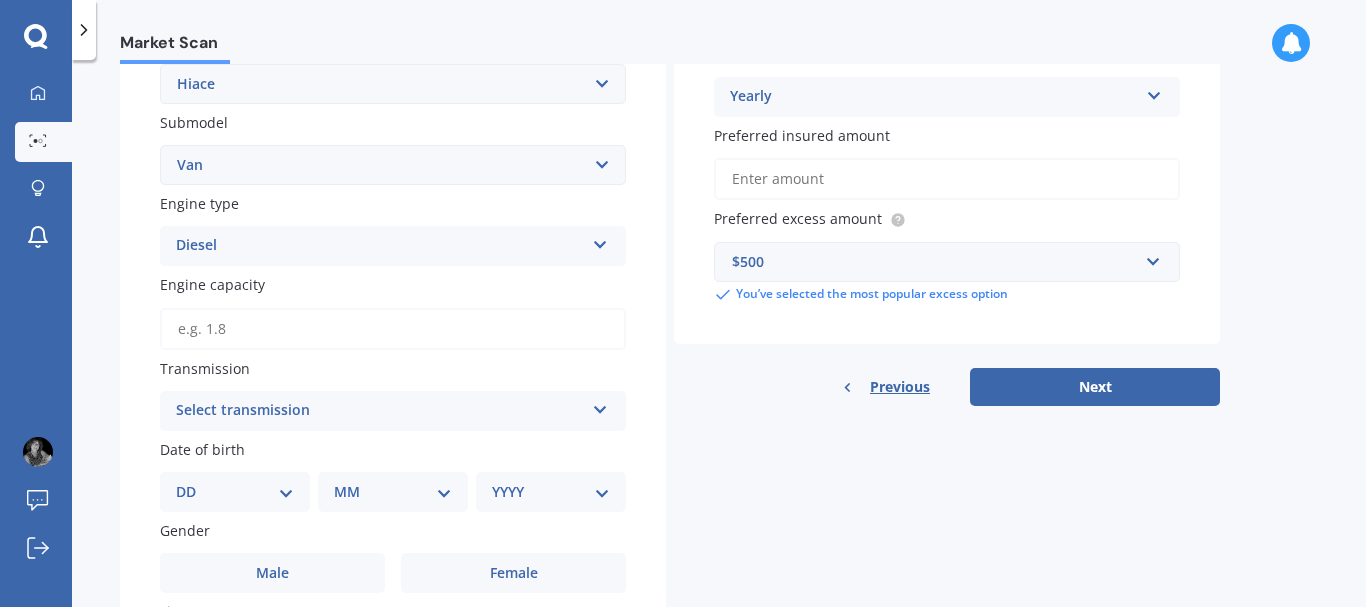 scroll, scrollTop: 570, scrollLeft: 0, axis: vertical 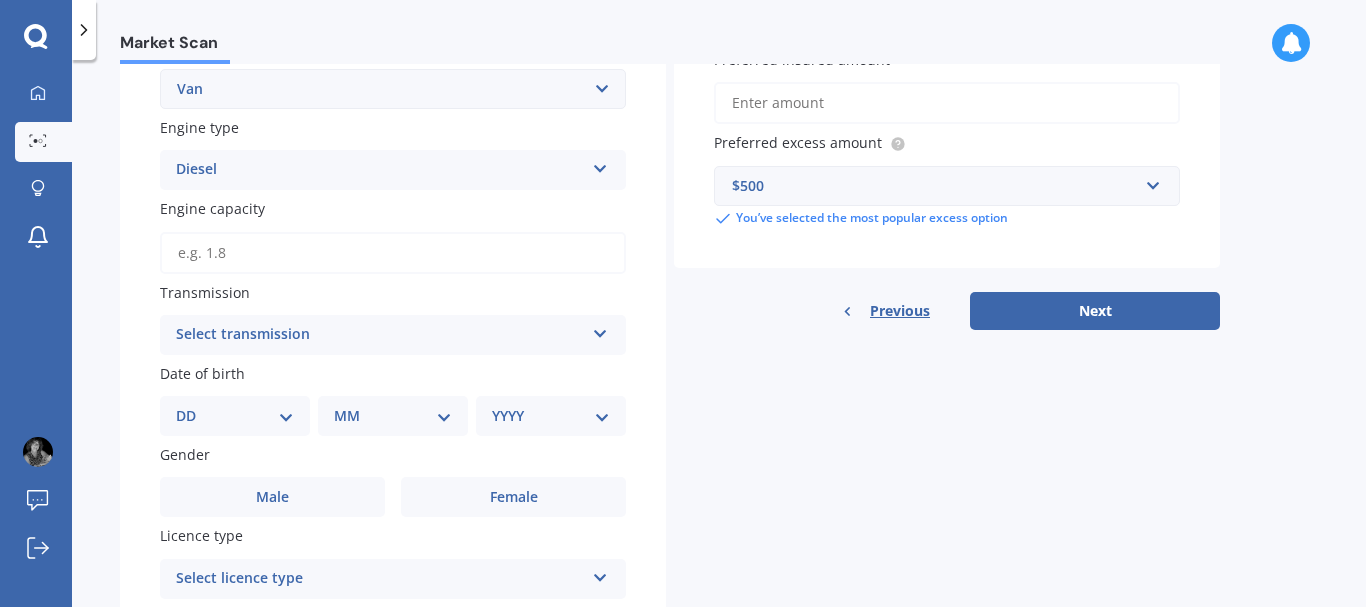 click on "Select transmission" at bounding box center [380, 335] 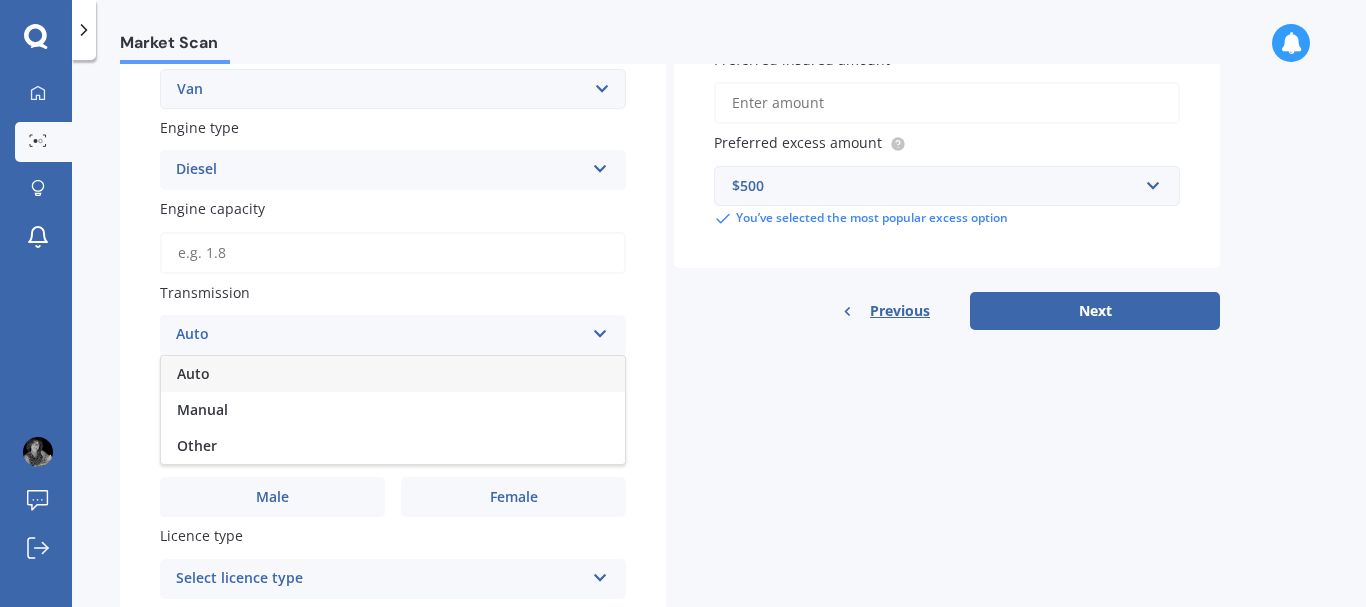 click on "Auto" at bounding box center (193, 373) 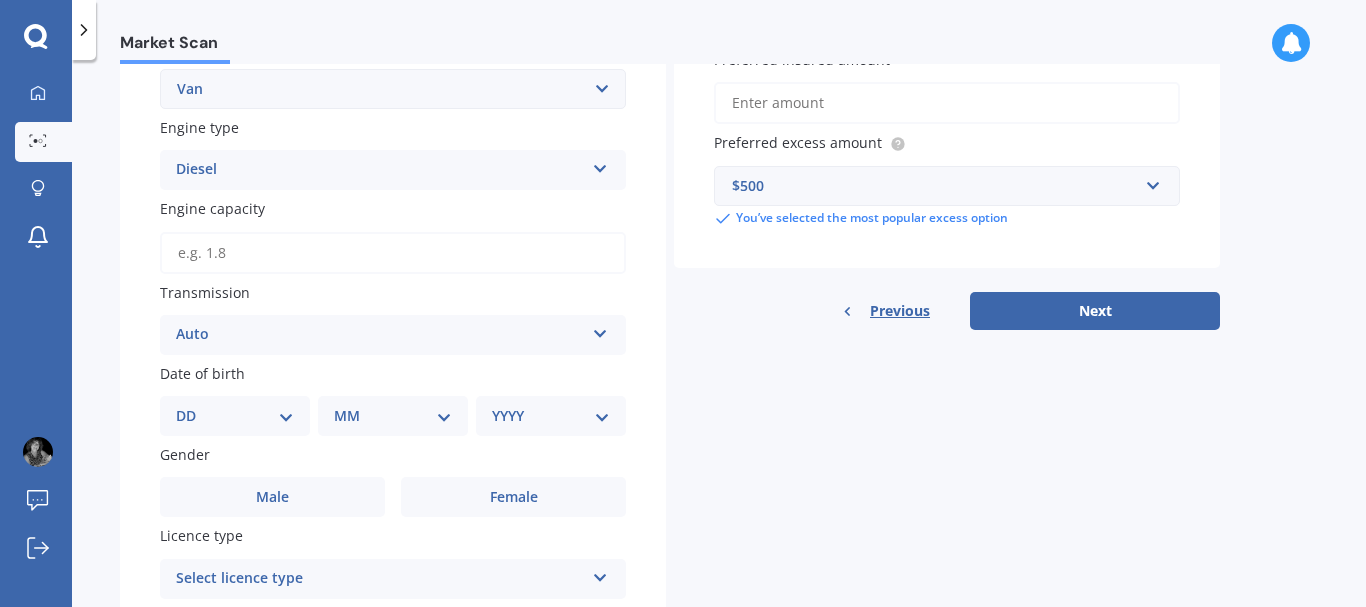 click on "DD 01 02 03 04 05 06 07 08 09 10 11 12 13 14 15 16 17 18 19 20 21 22 23 24 25 26 27 28 29 30 31" at bounding box center (235, 416) 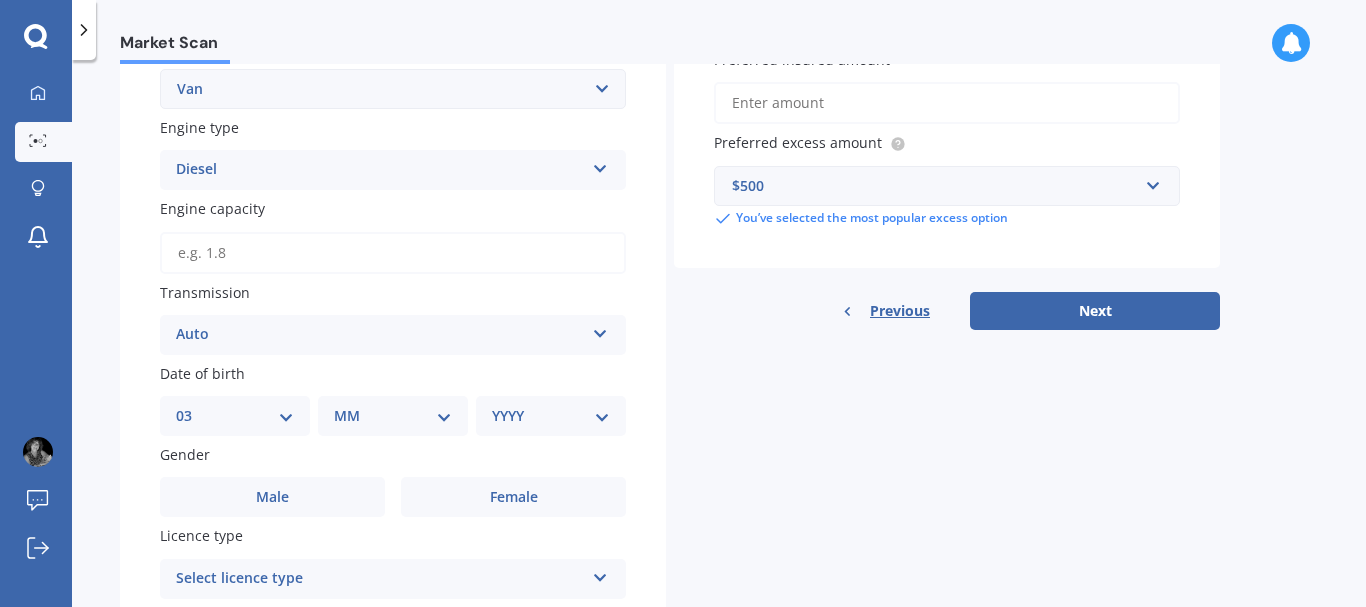click on "03" at bounding box center (0, 0) 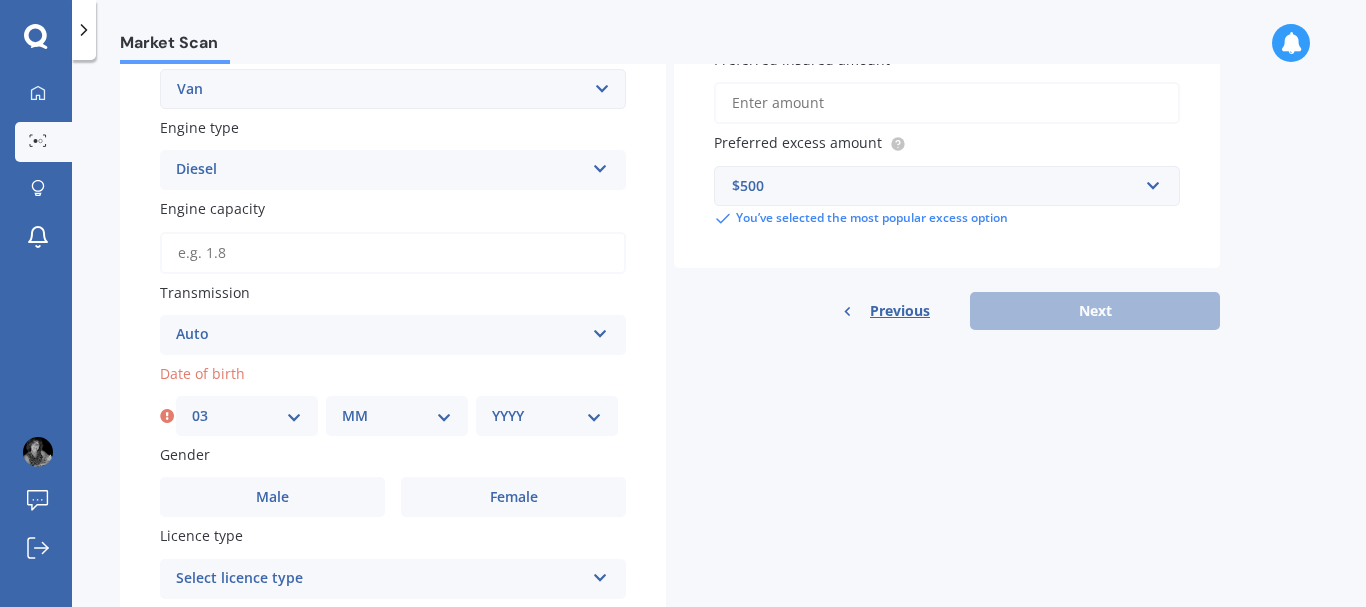 click on "MM 01 02 03 04 05 06 07 08 09 10 11 12" at bounding box center [397, 416] 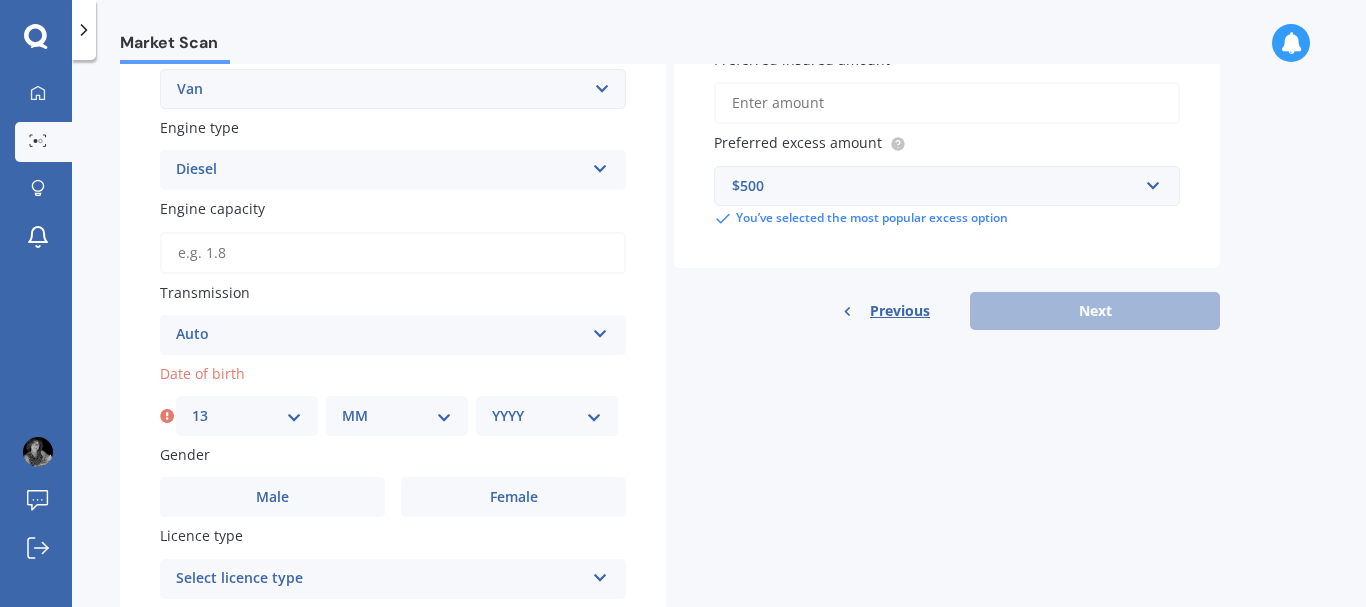 click on "13" at bounding box center (0, 0) 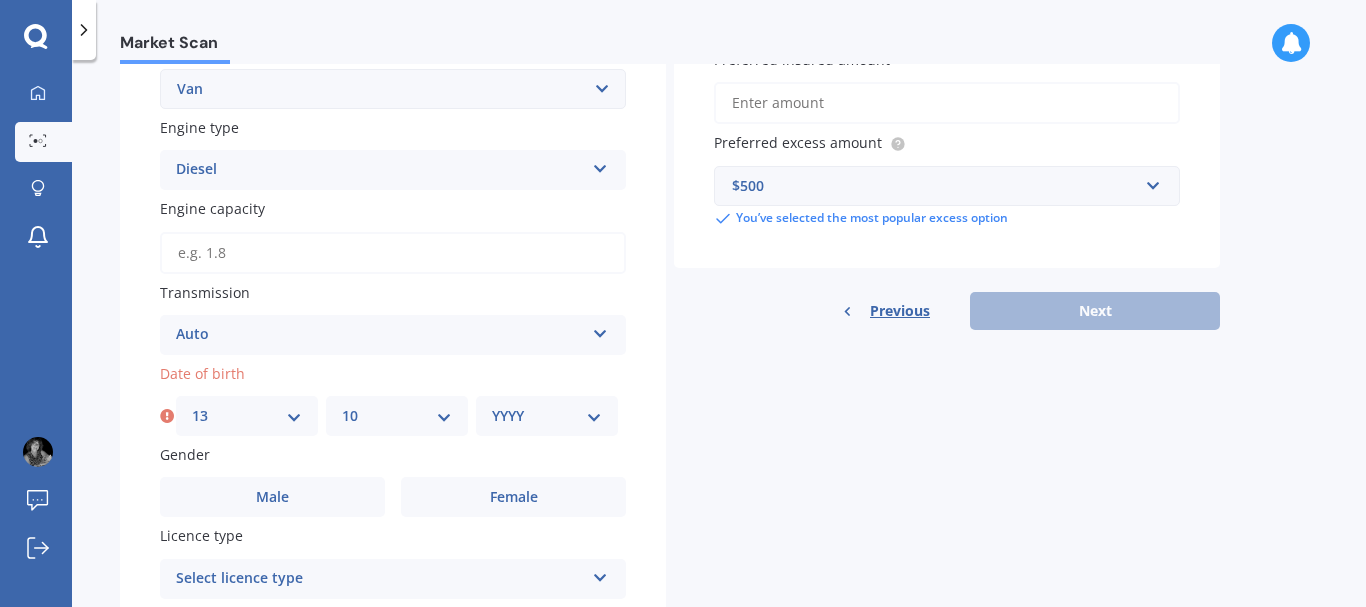 click on "10" at bounding box center (0, 0) 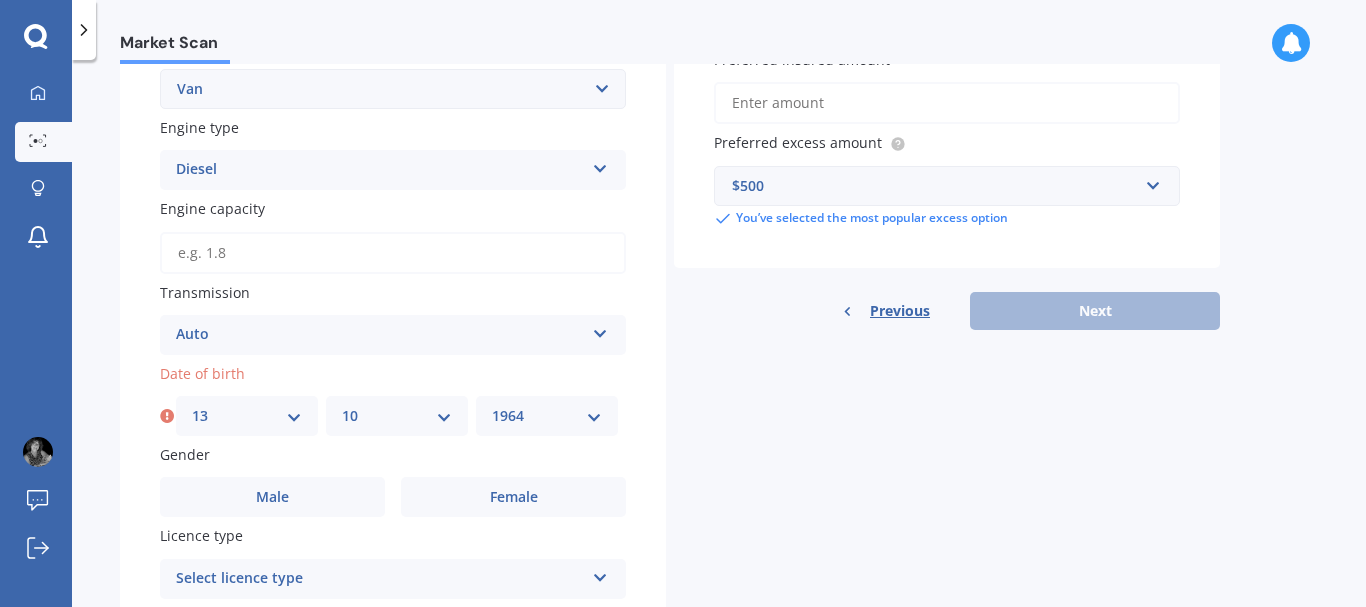 click on "1964" at bounding box center [0, 0] 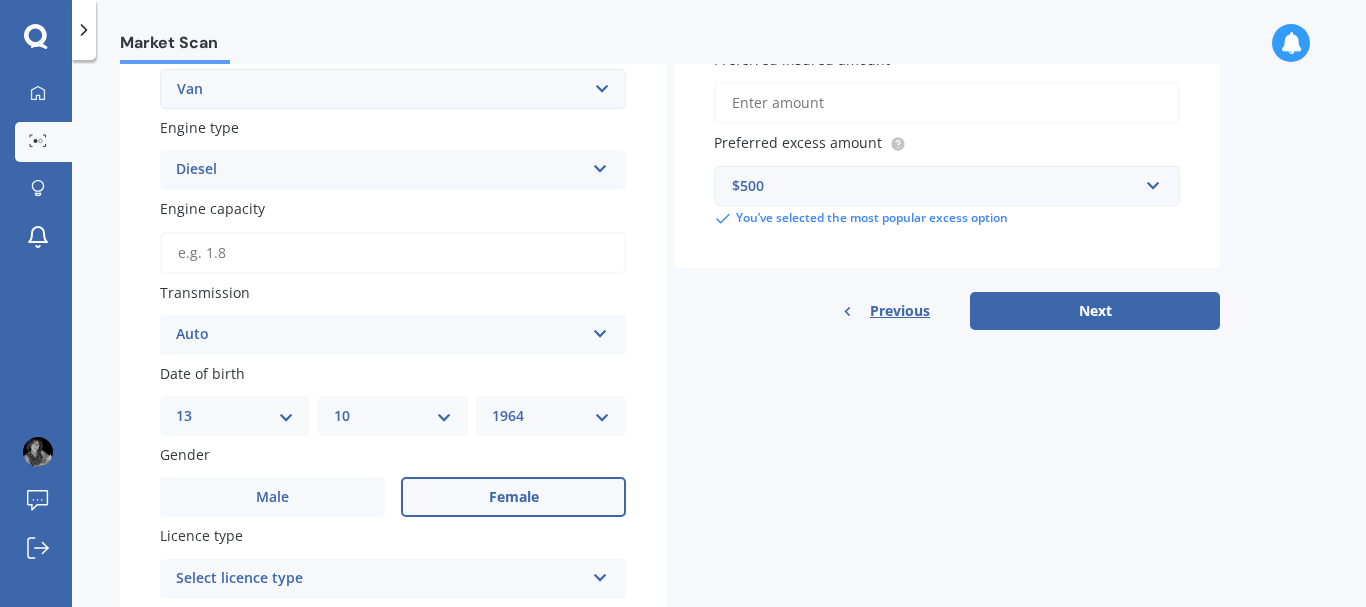 click on "Female" at bounding box center (513, 497) 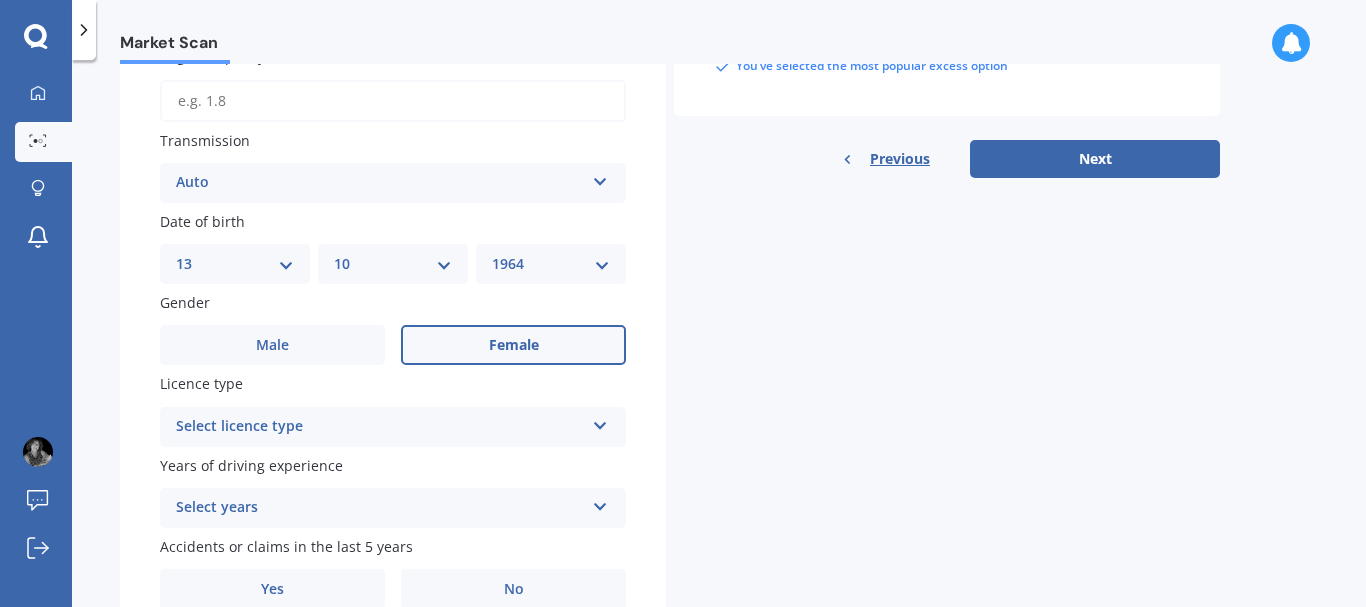click on "Select licence type NZ Full NZ Restricted NZ Learners Australia United Kingdom Ireland South Africa International / Other overseas licence" at bounding box center [393, 427] 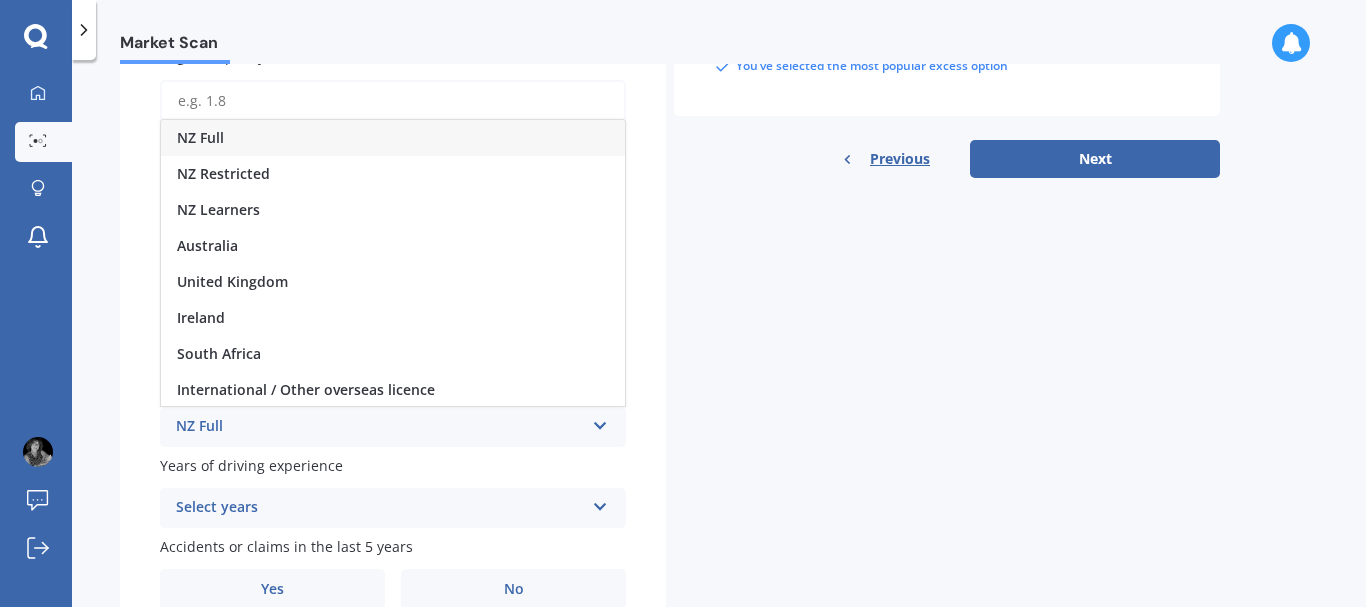 click on "NZ Full" at bounding box center (393, 138) 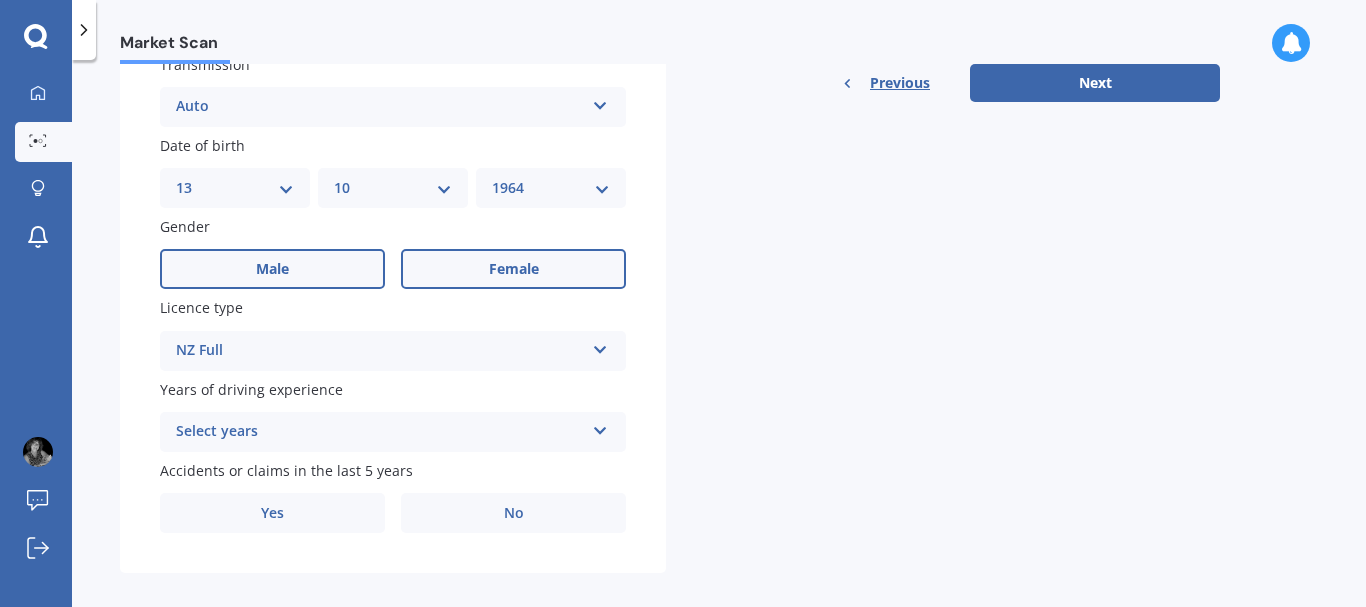 scroll, scrollTop: 823, scrollLeft: 0, axis: vertical 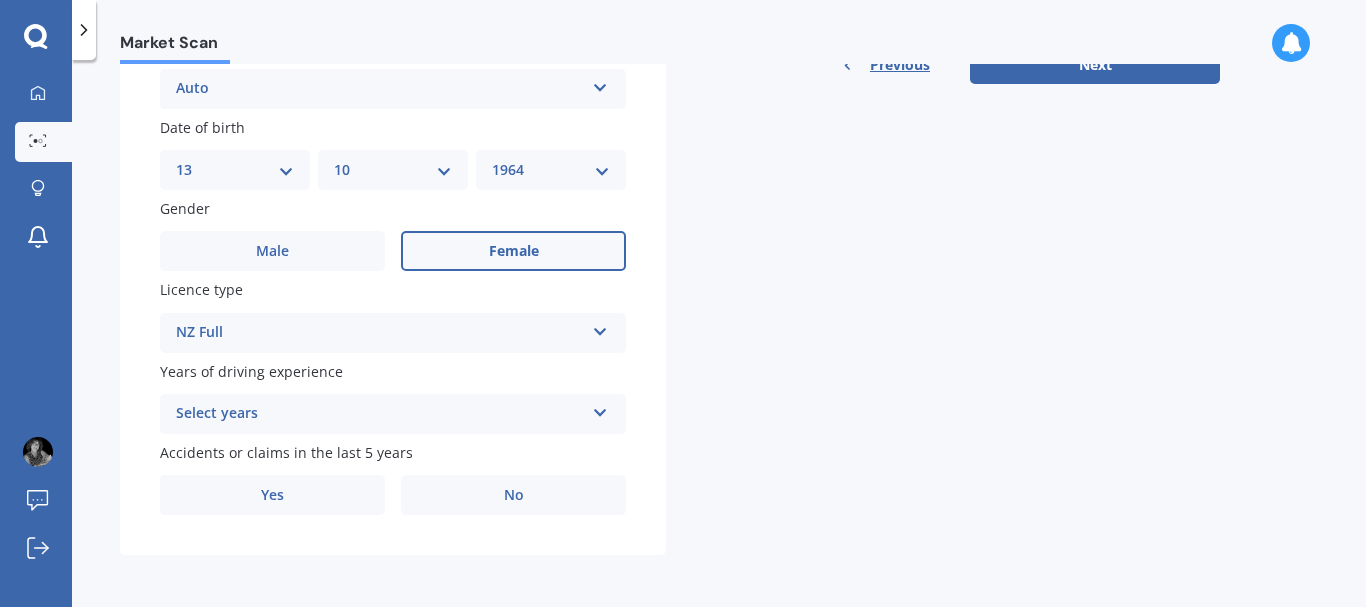 click on "NZ Full" at bounding box center (380, 333) 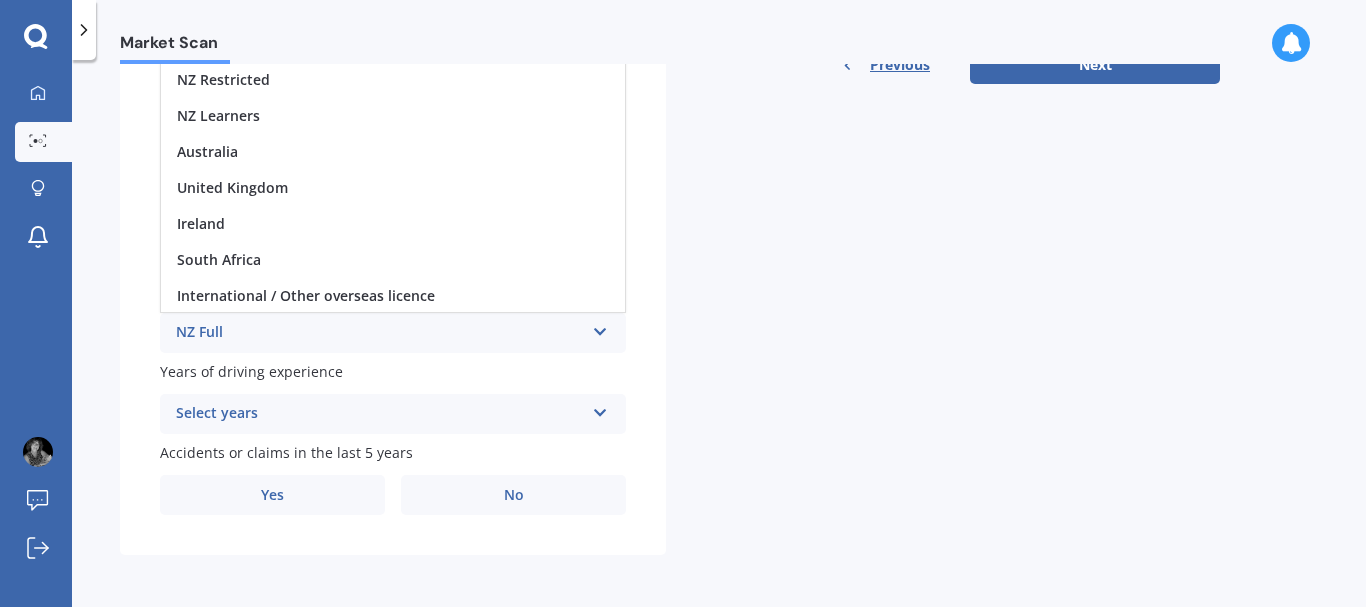 click on "NZ Full" at bounding box center [380, 333] 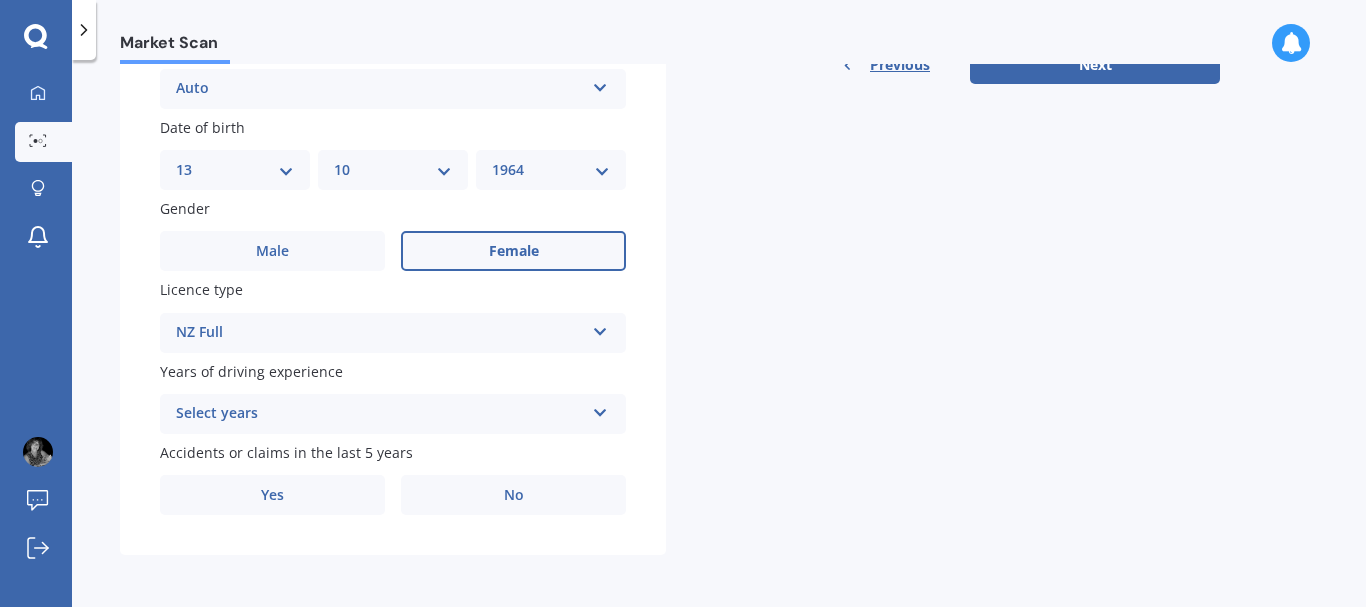 click on "Select years" at bounding box center (380, 414) 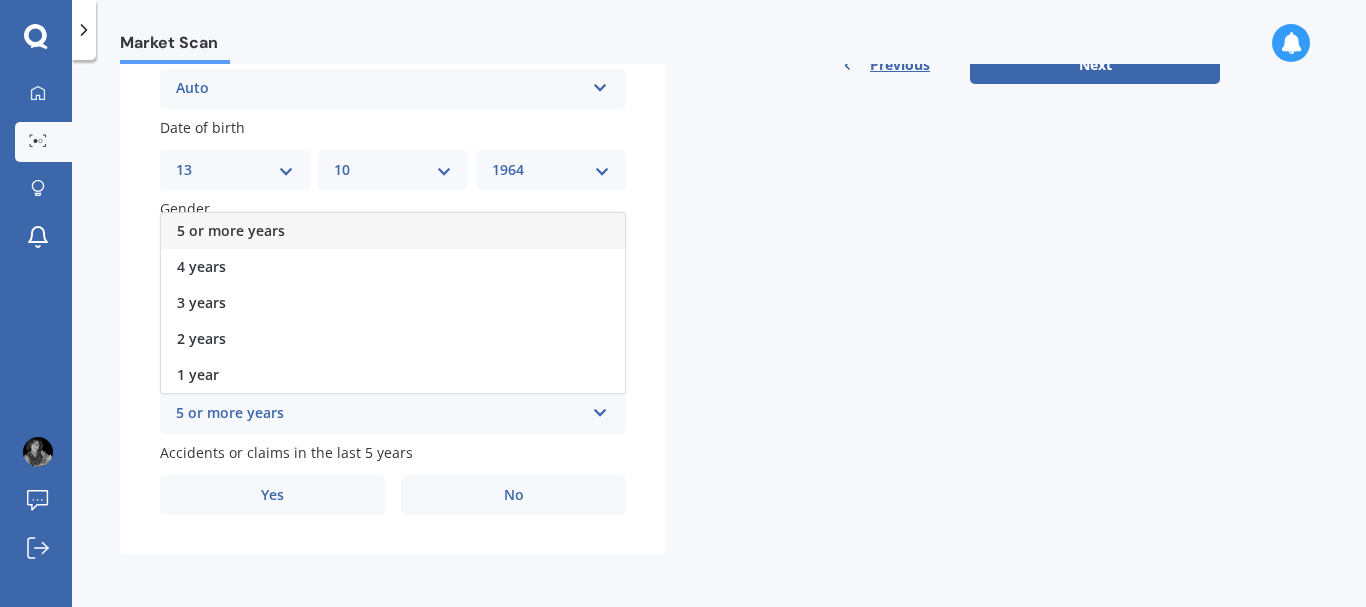 click on "5 or more years" at bounding box center [231, 230] 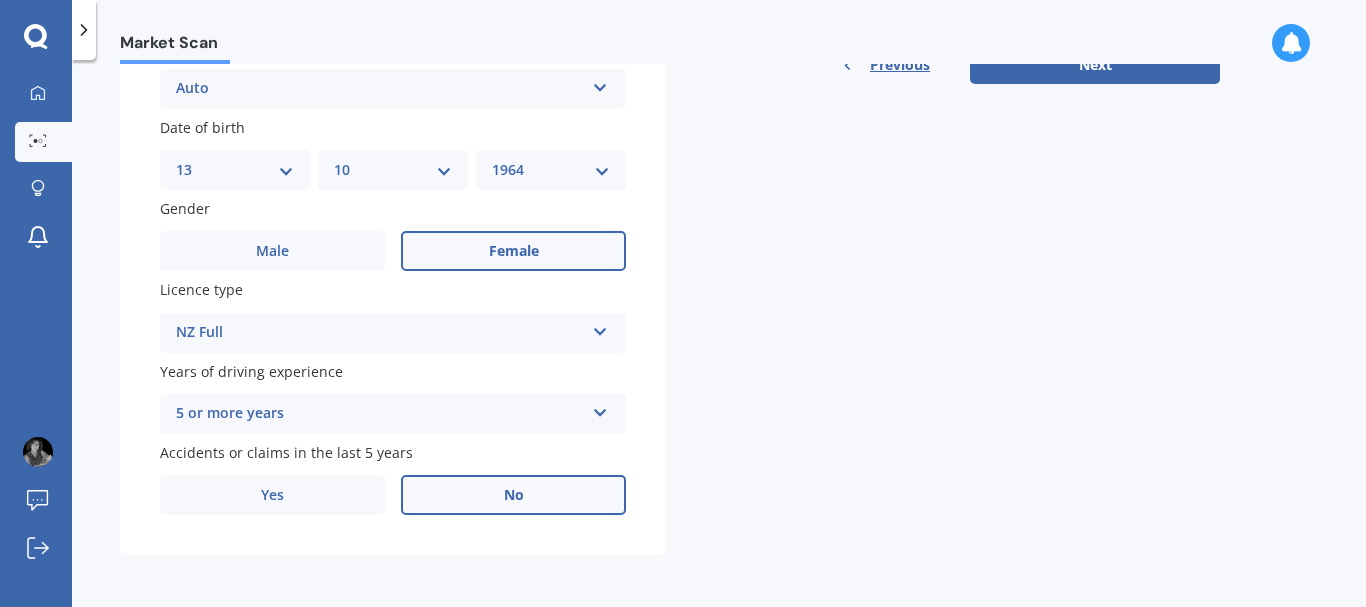 click on "No" at bounding box center (513, 495) 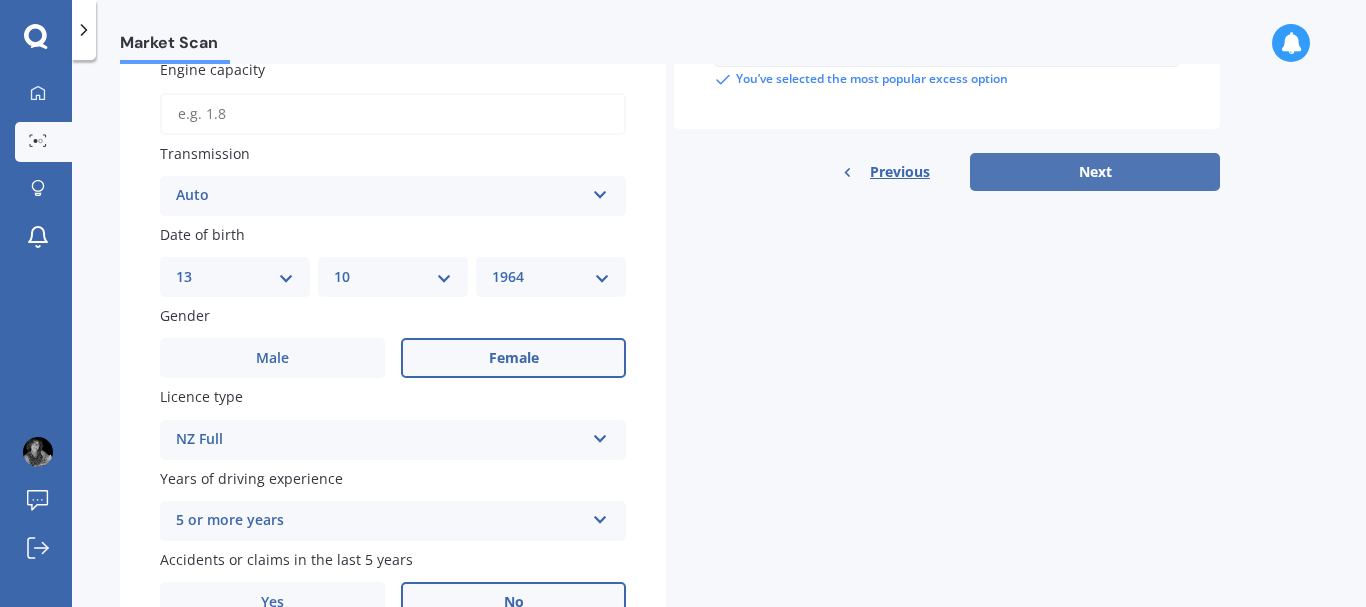click on "Next" at bounding box center [1095, 172] 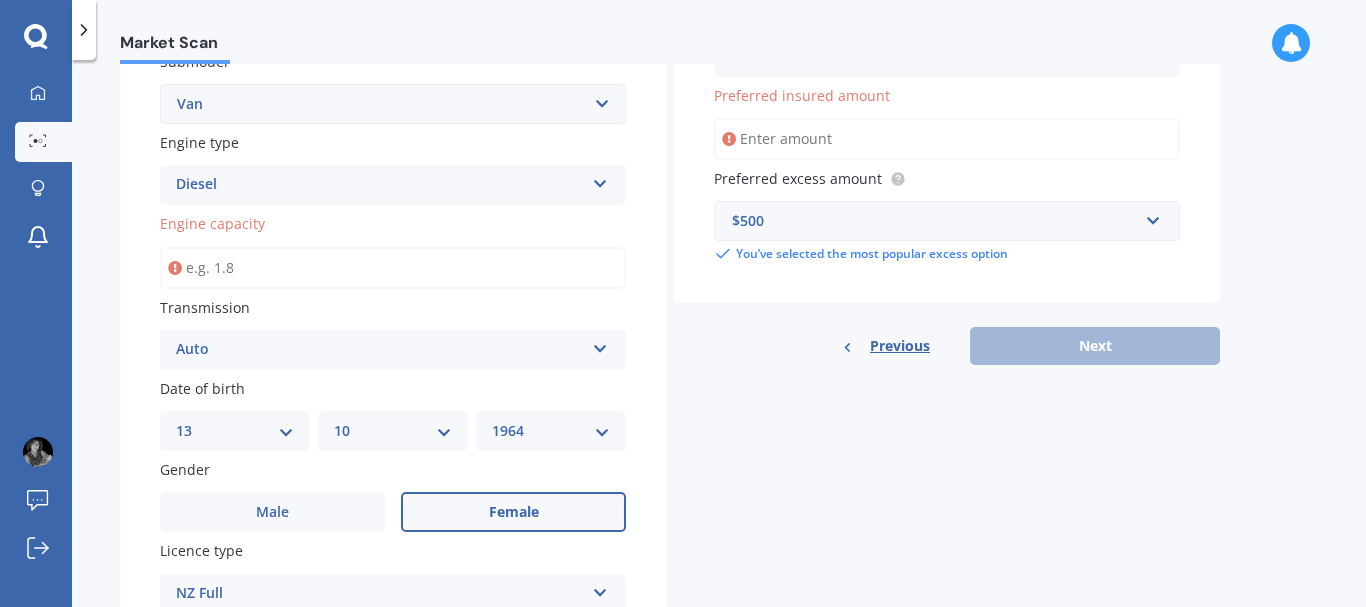 scroll, scrollTop: 479, scrollLeft: 0, axis: vertical 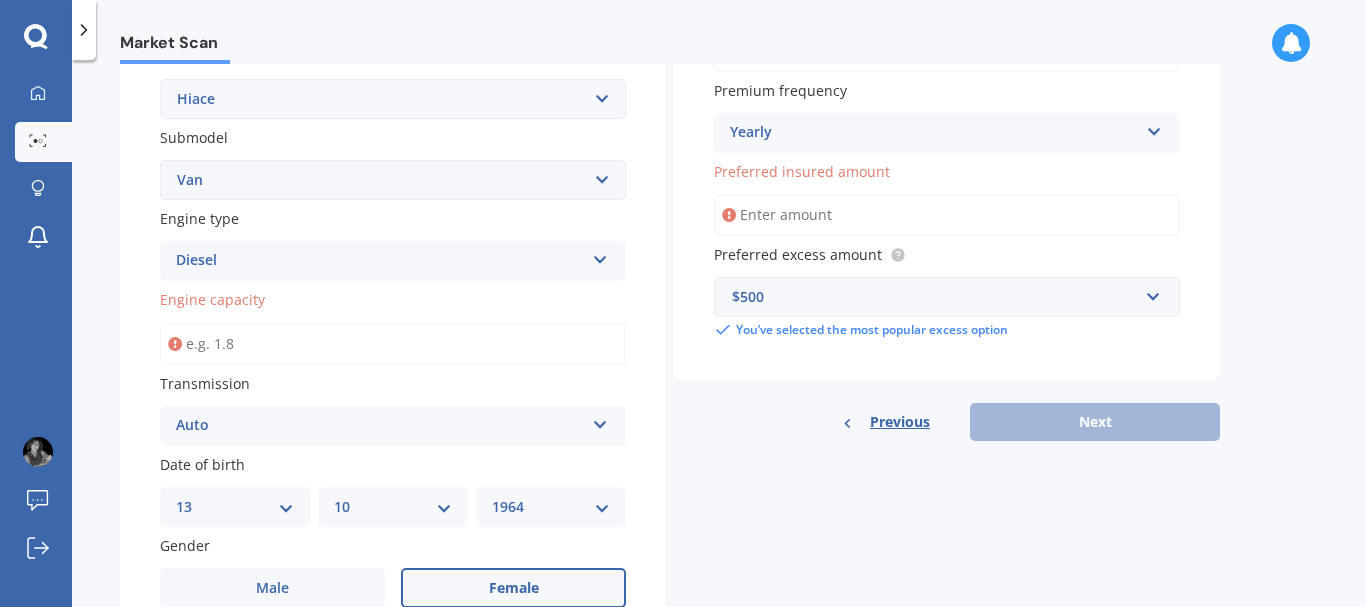 click on "Preferred insured amount" at bounding box center [947, 215] 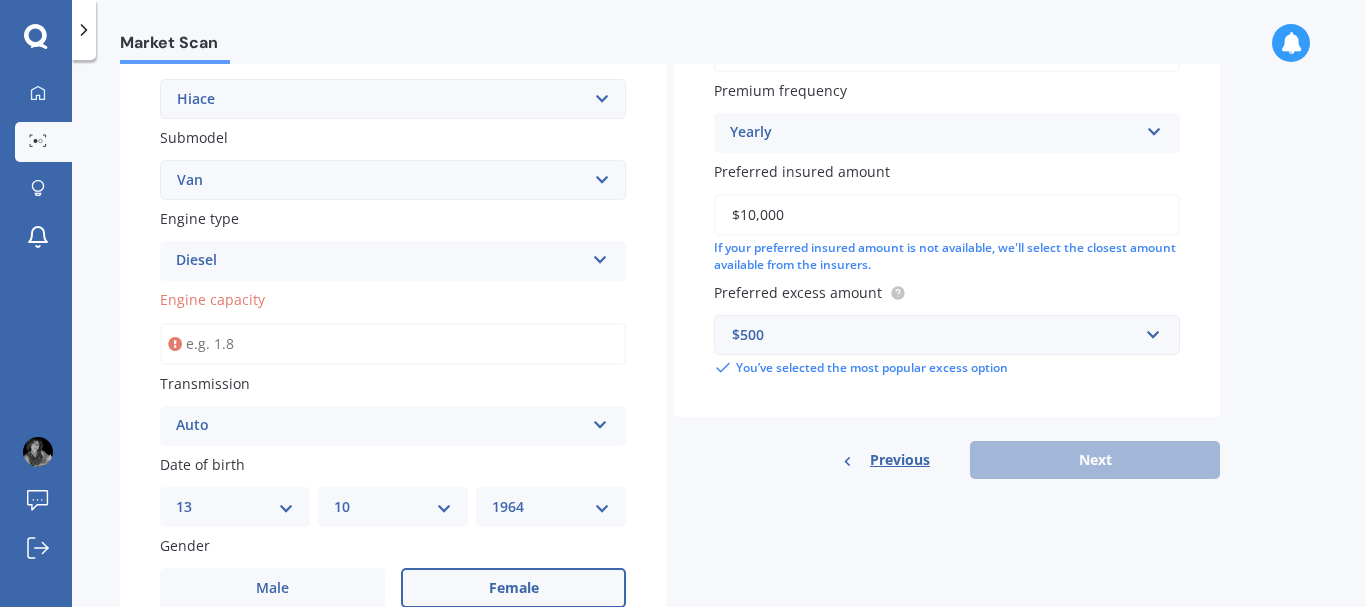click on "$10,000" at bounding box center (947, 215) 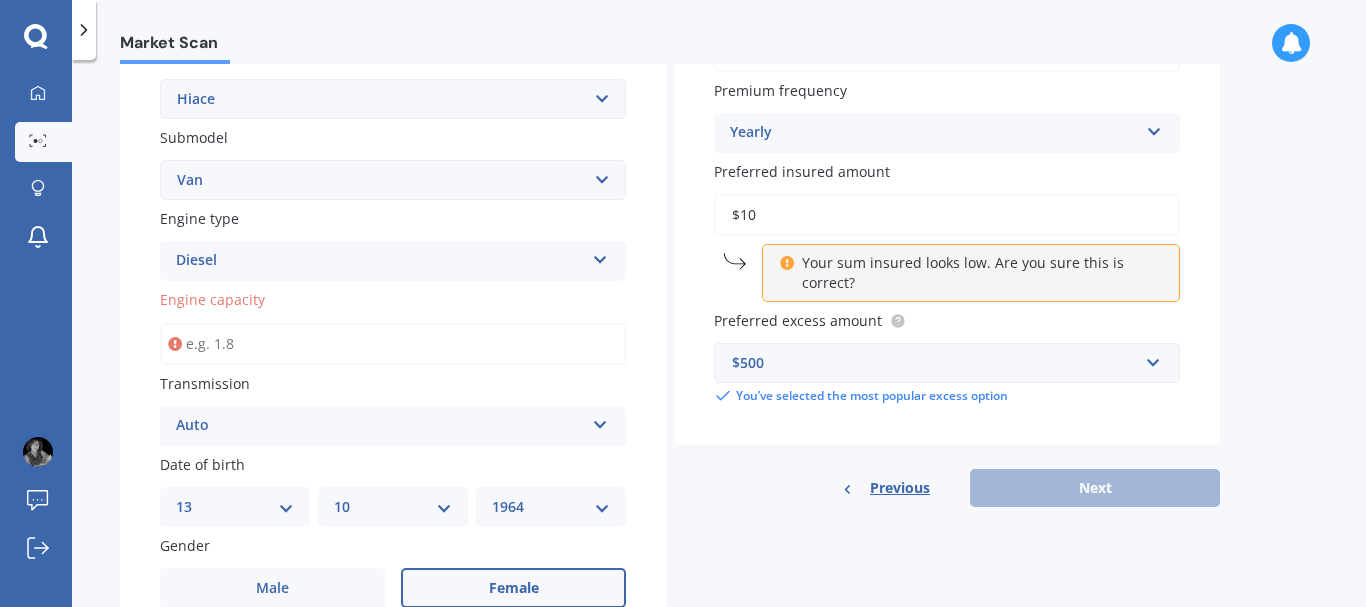 type on "$1" 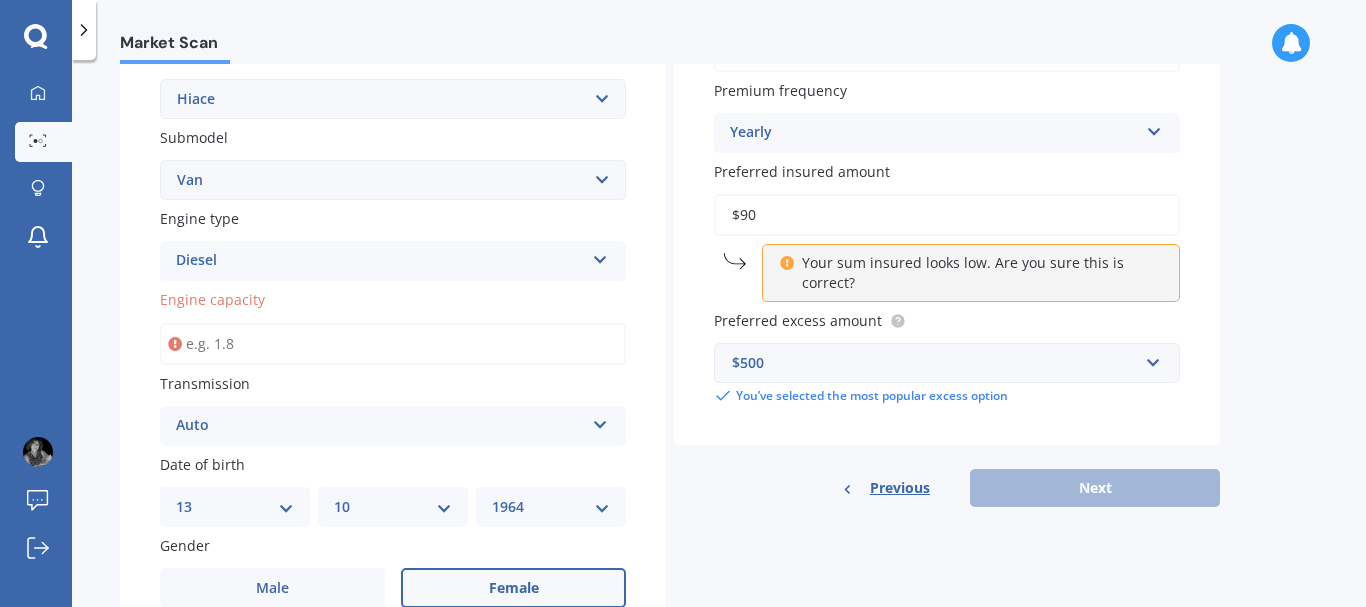 type on "$9" 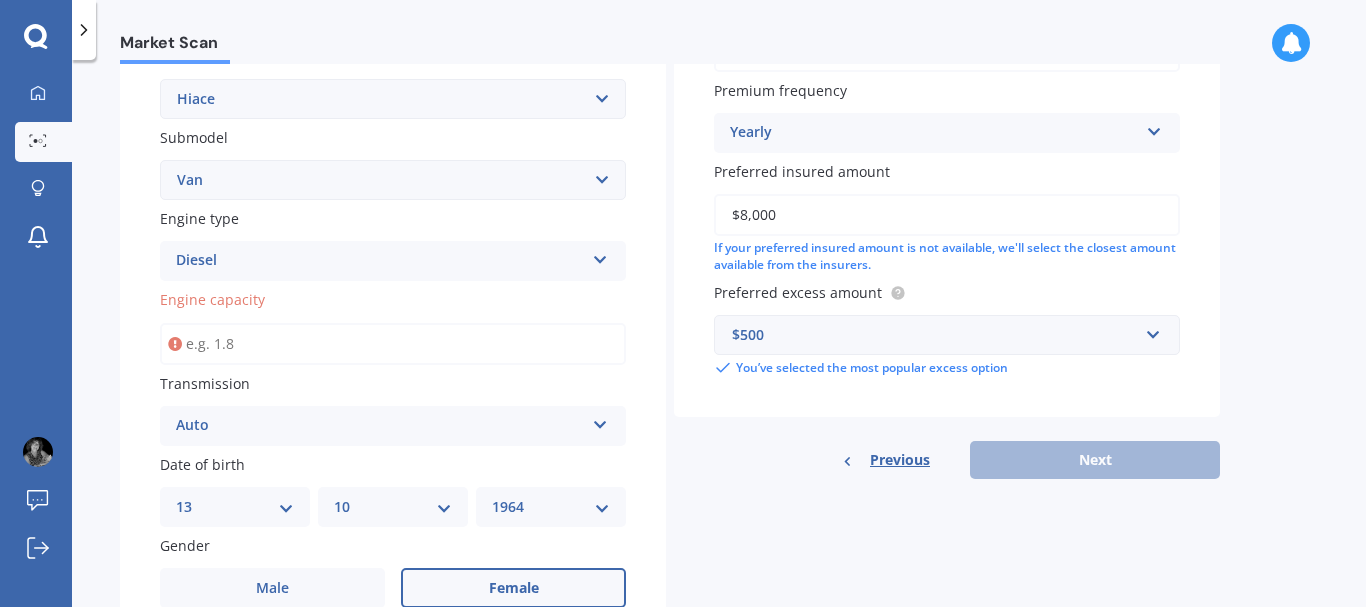 drag, startPoint x: 865, startPoint y: 202, endPoint x: 717, endPoint y: 221, distance: 149.21461 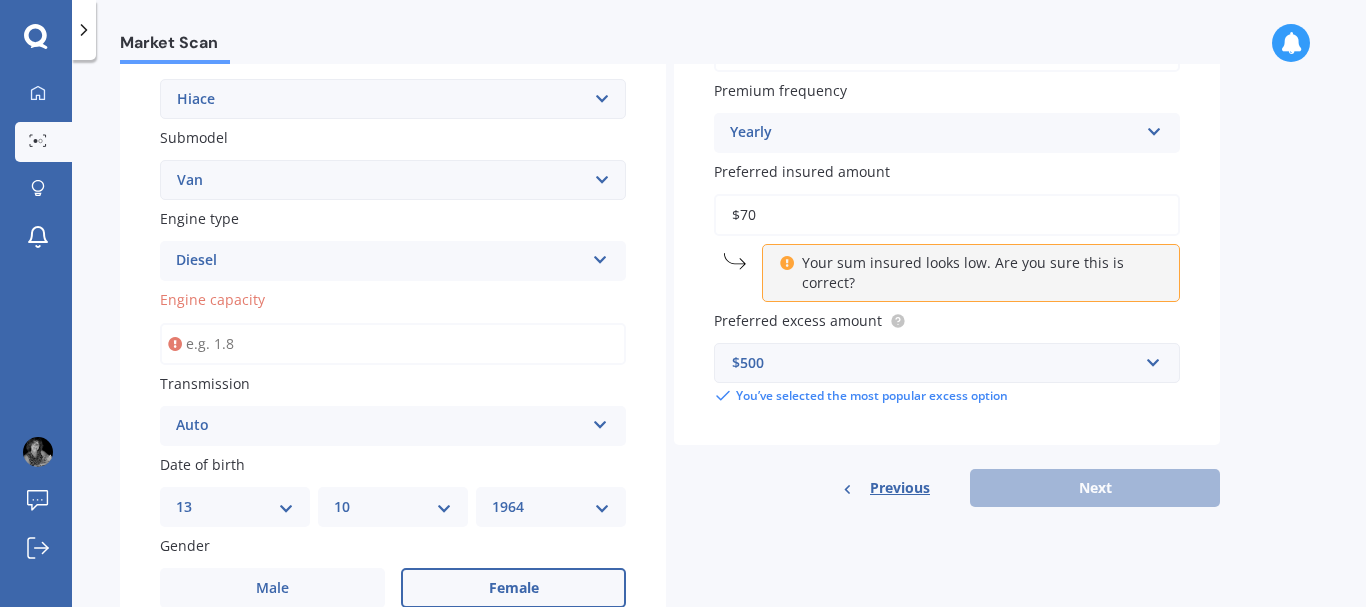 type on "$7" 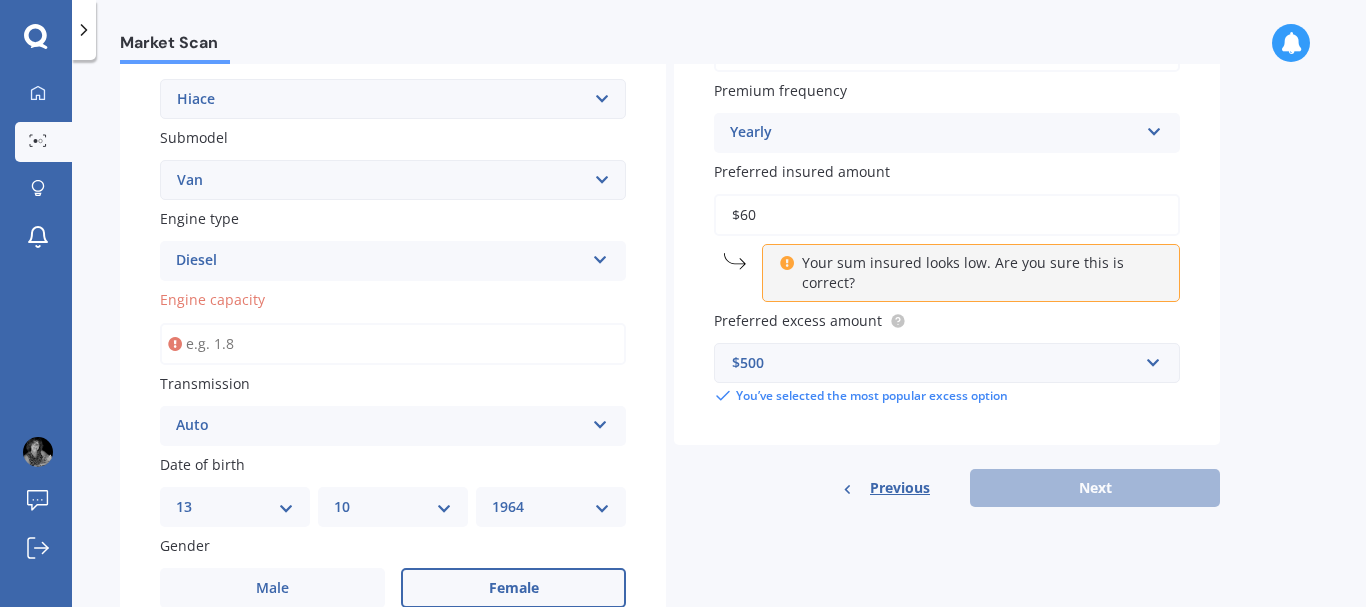 type on "$6" 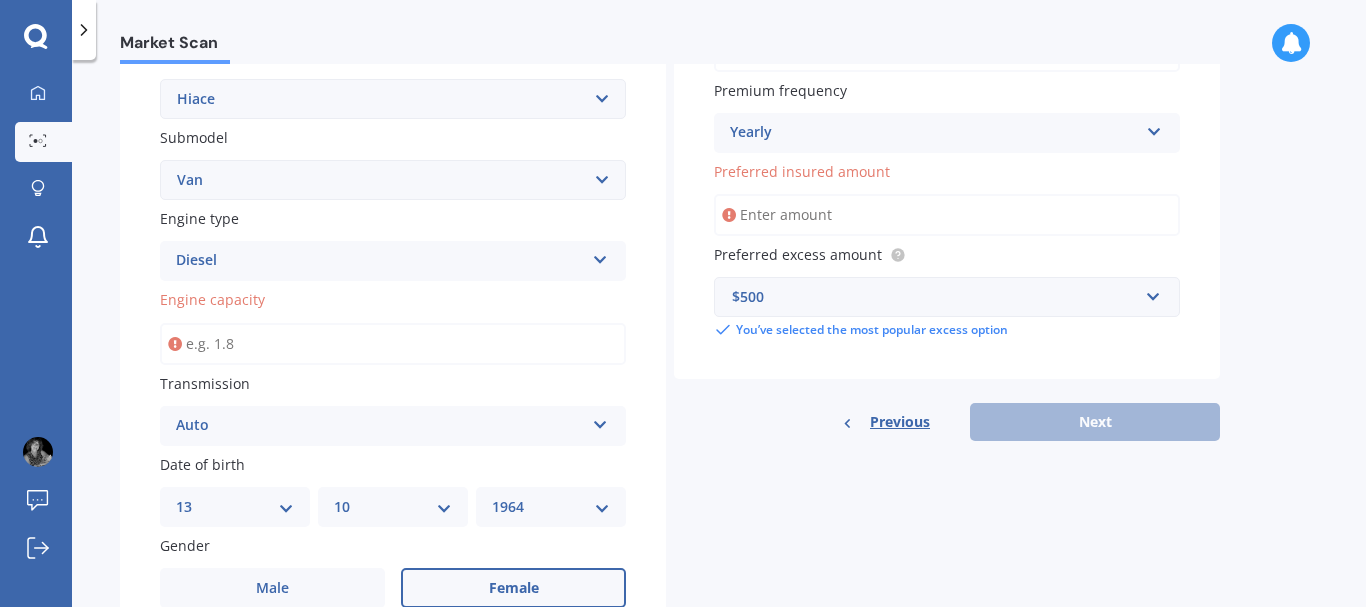 click on "$500" at bounding box center (935, 297) 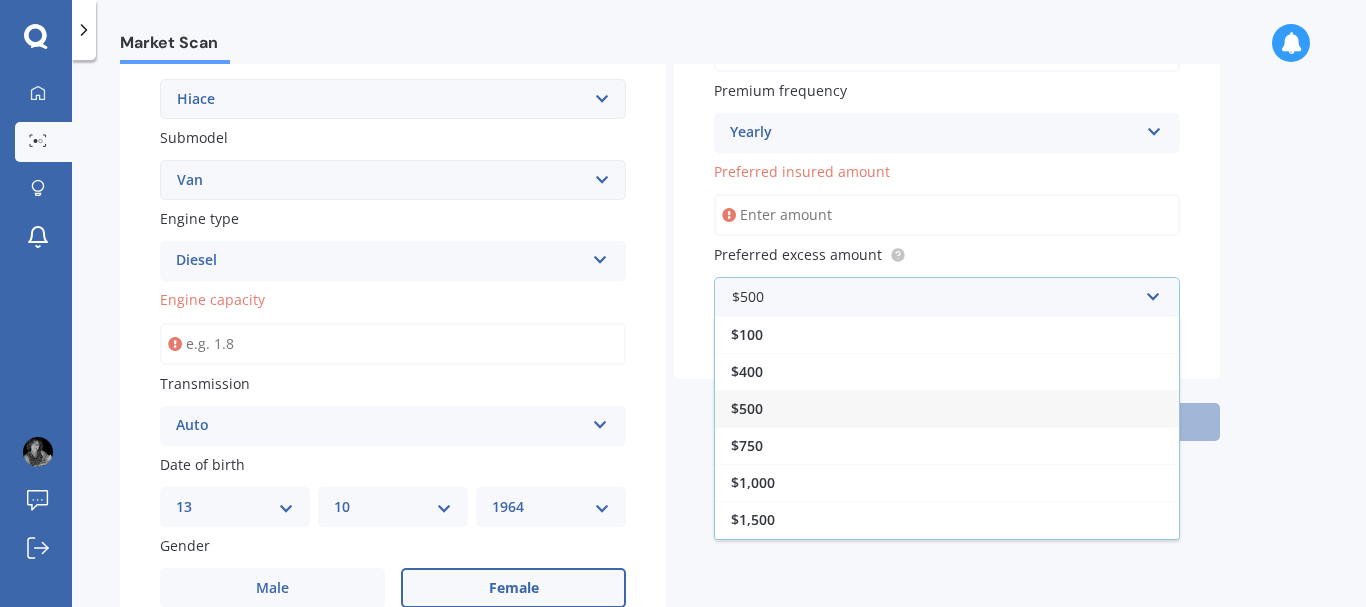 click on "$500" at bounding box center (947, 408) 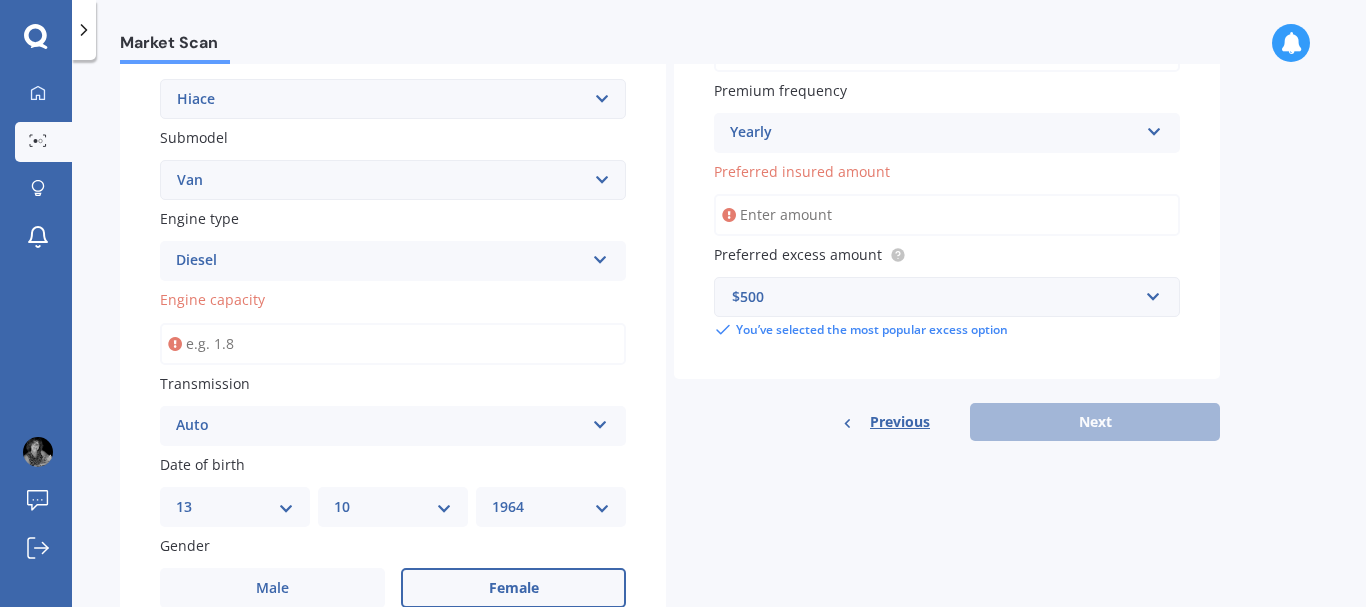 click on "Preferred insured amount" at bounding box center [802, 171] 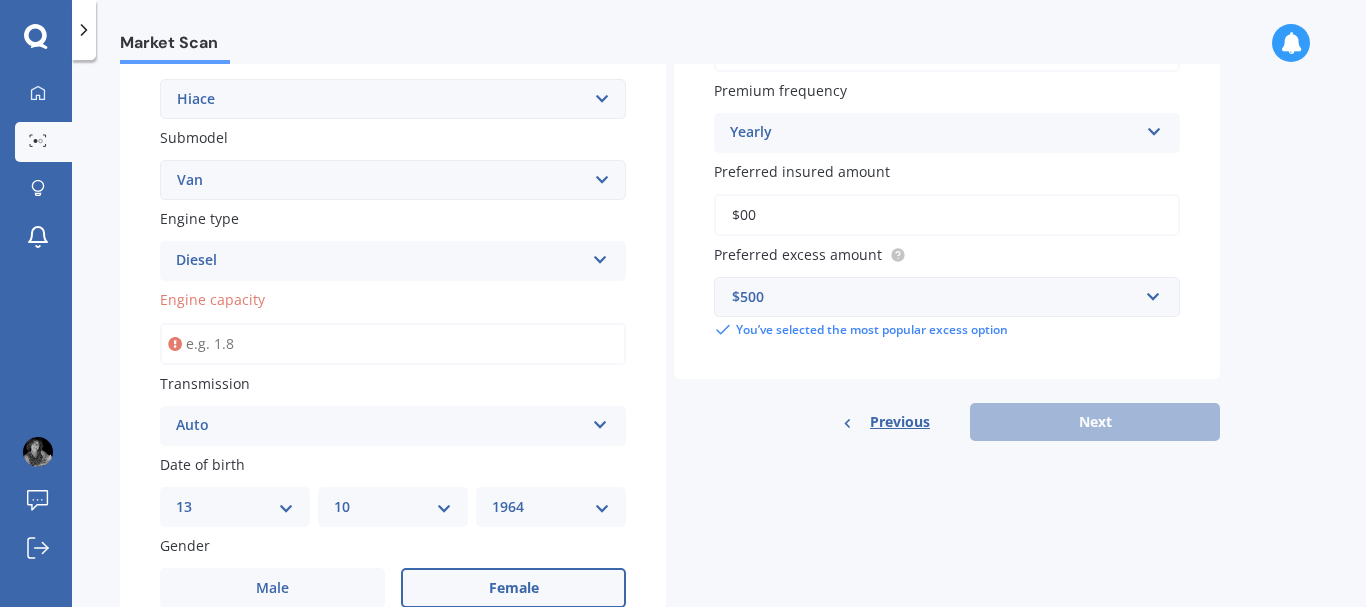 type on "$0" 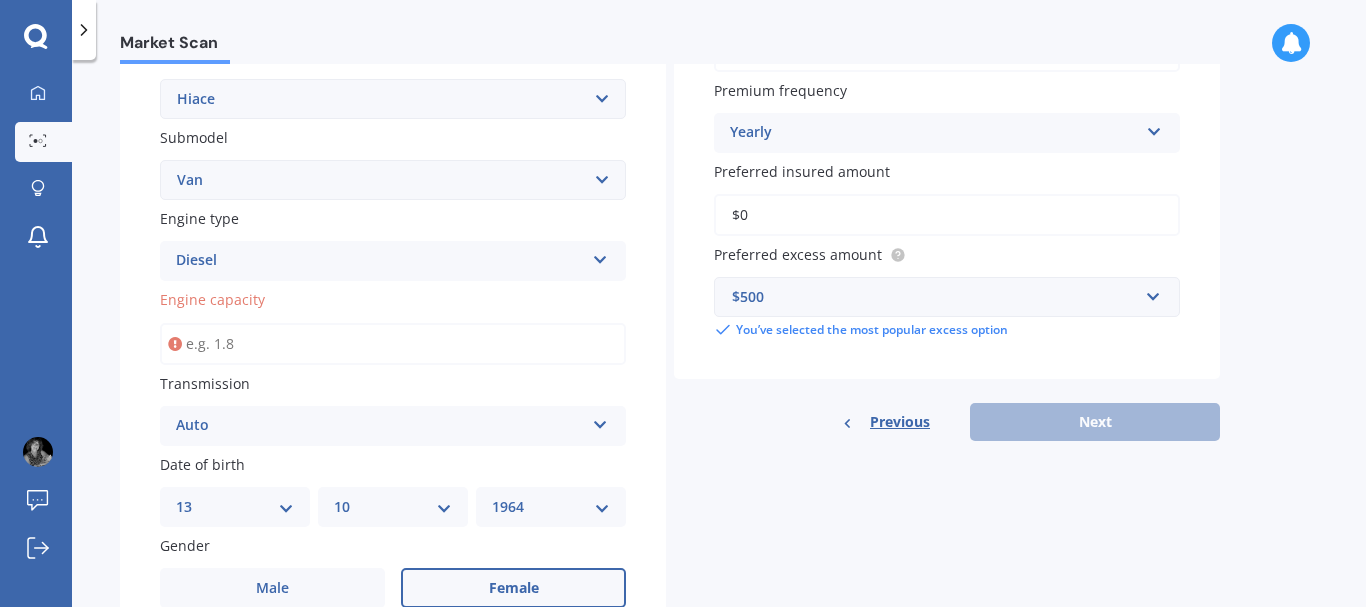 click on "Previous Next" at bounding box center [947, 422] 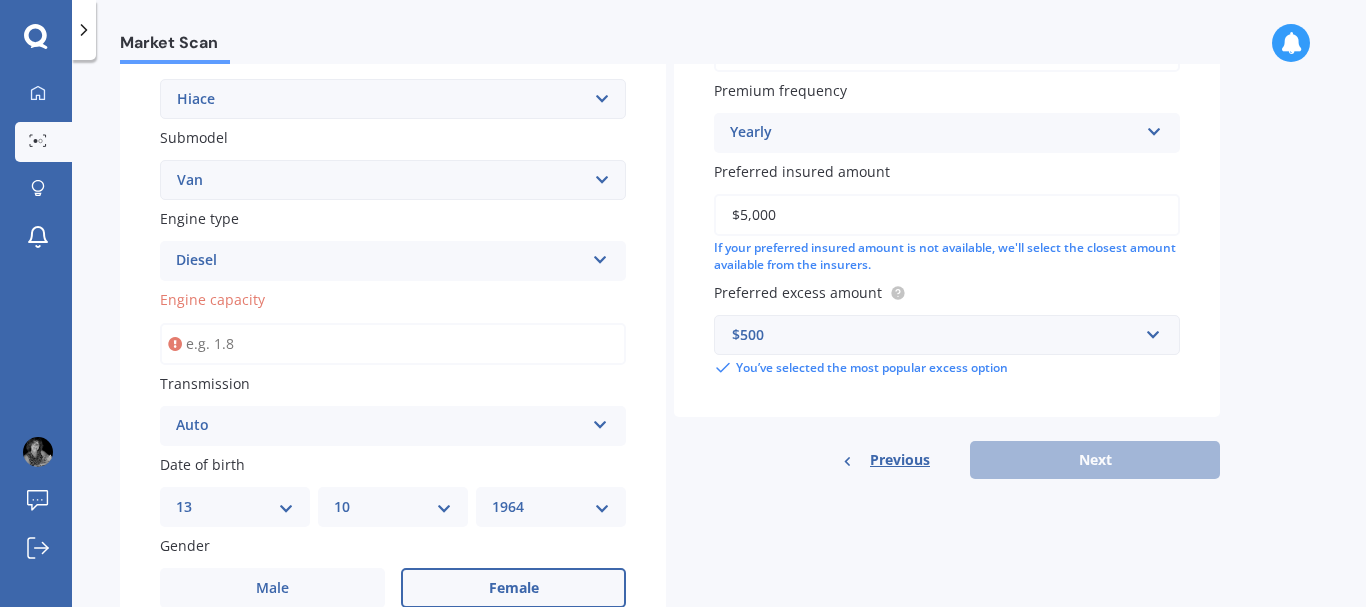 click on "$5,000" at bounding box center (947, 215) 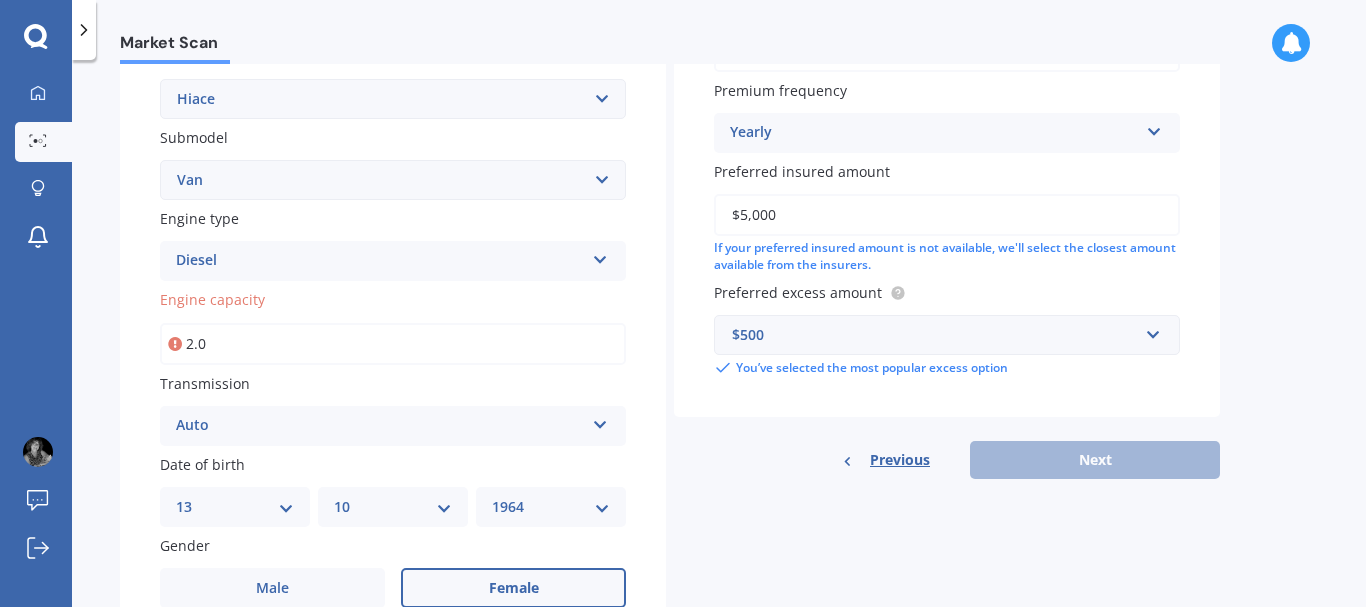 scroll, scrollTop: 136, scrollLeft: 0, axis: vertical 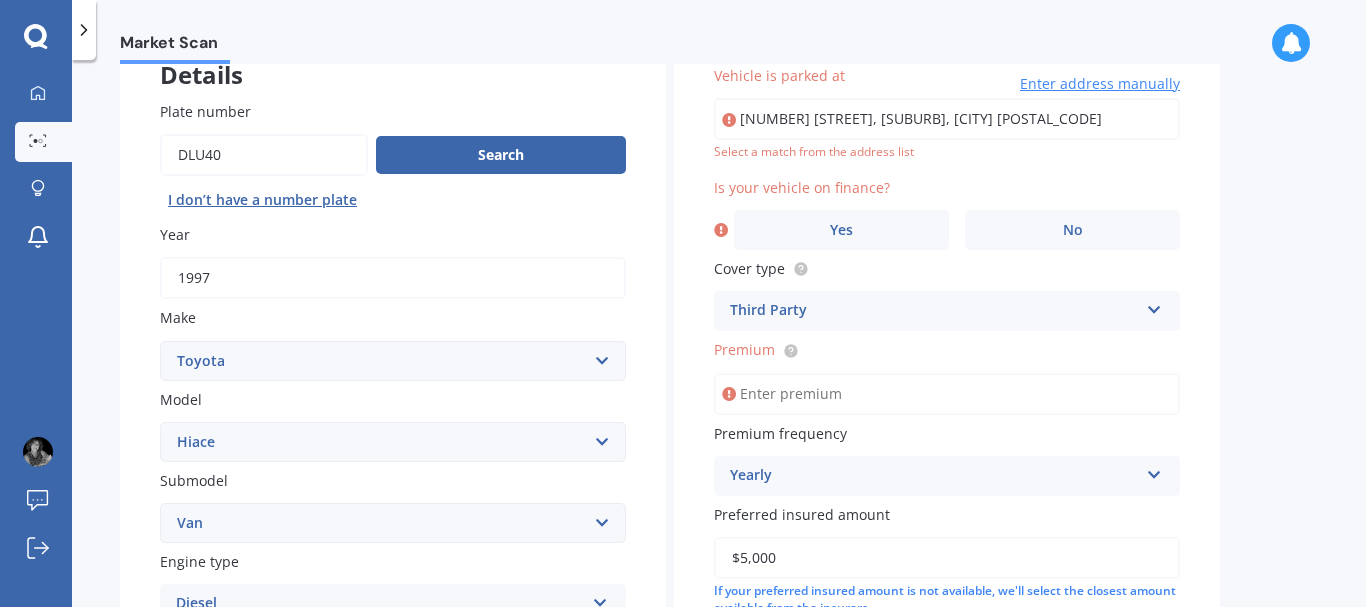 type on "2.8" 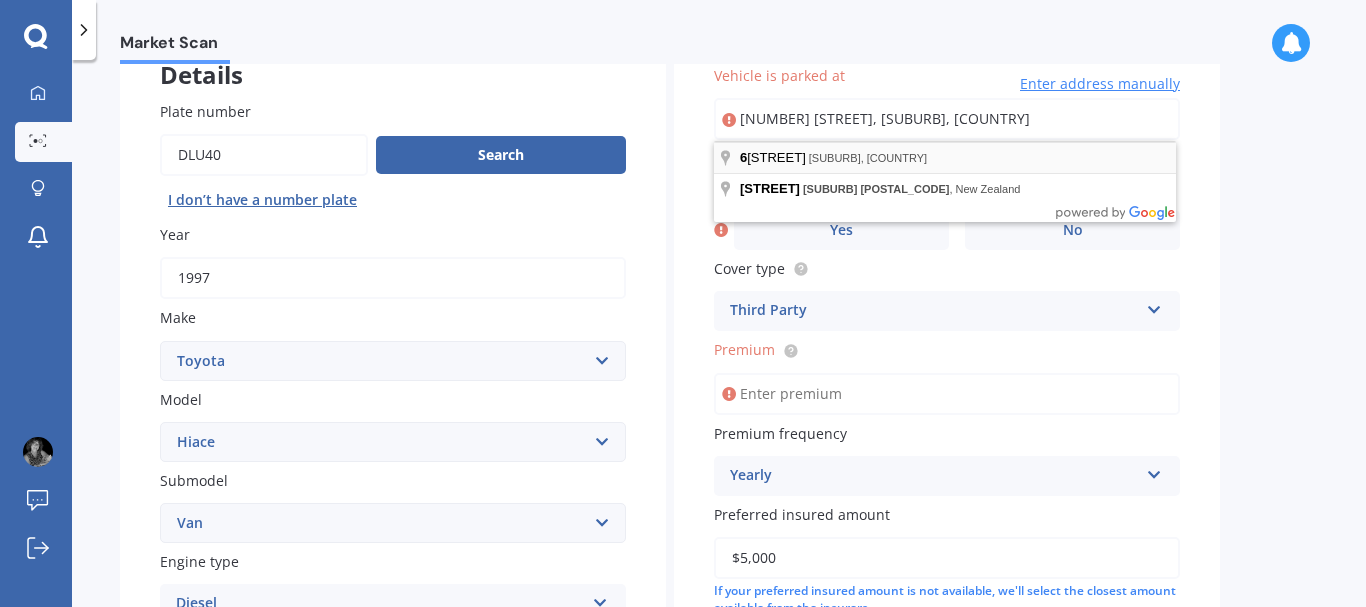 type on "[NUMBER] [STREET], [SUBURB] [POSTAL_CODE]" 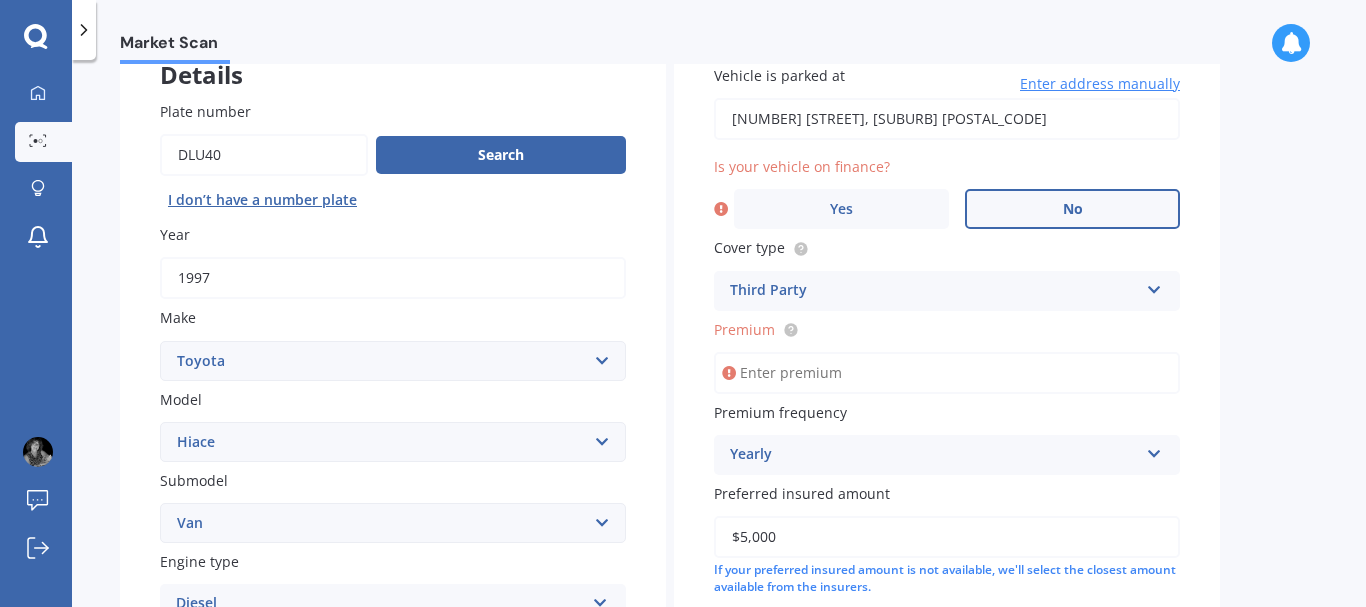click on "No" at bounding box center [1072, 209] 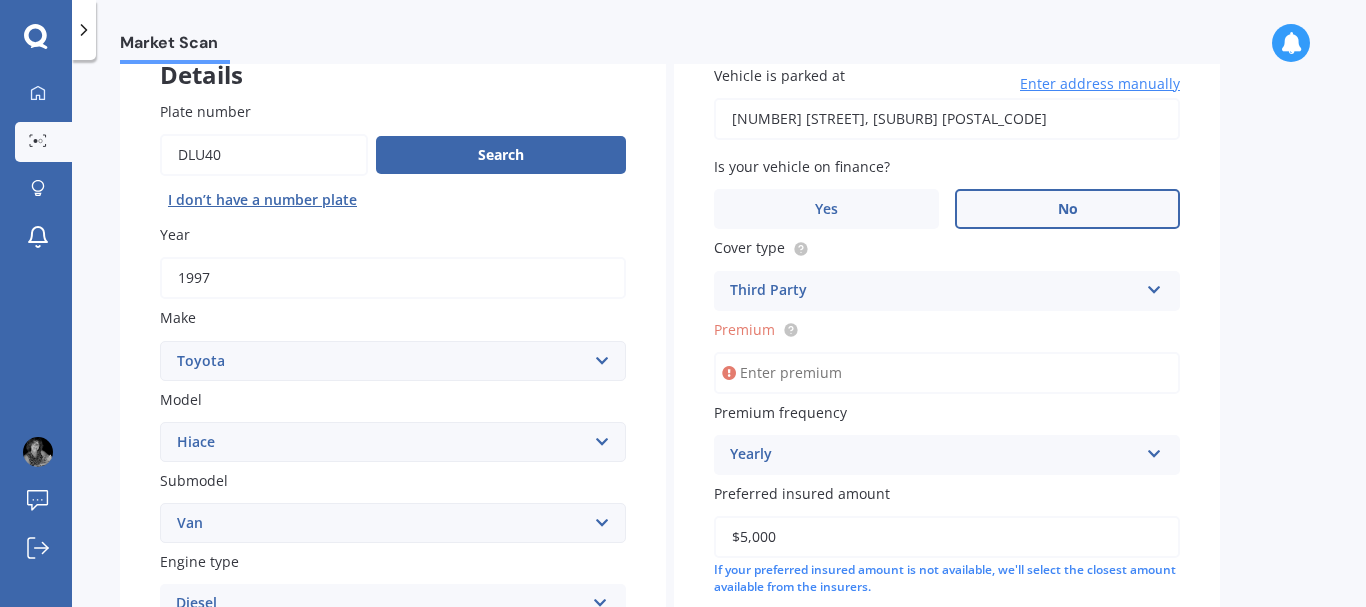 click on "Third Party" at bounding box center [934, 291] 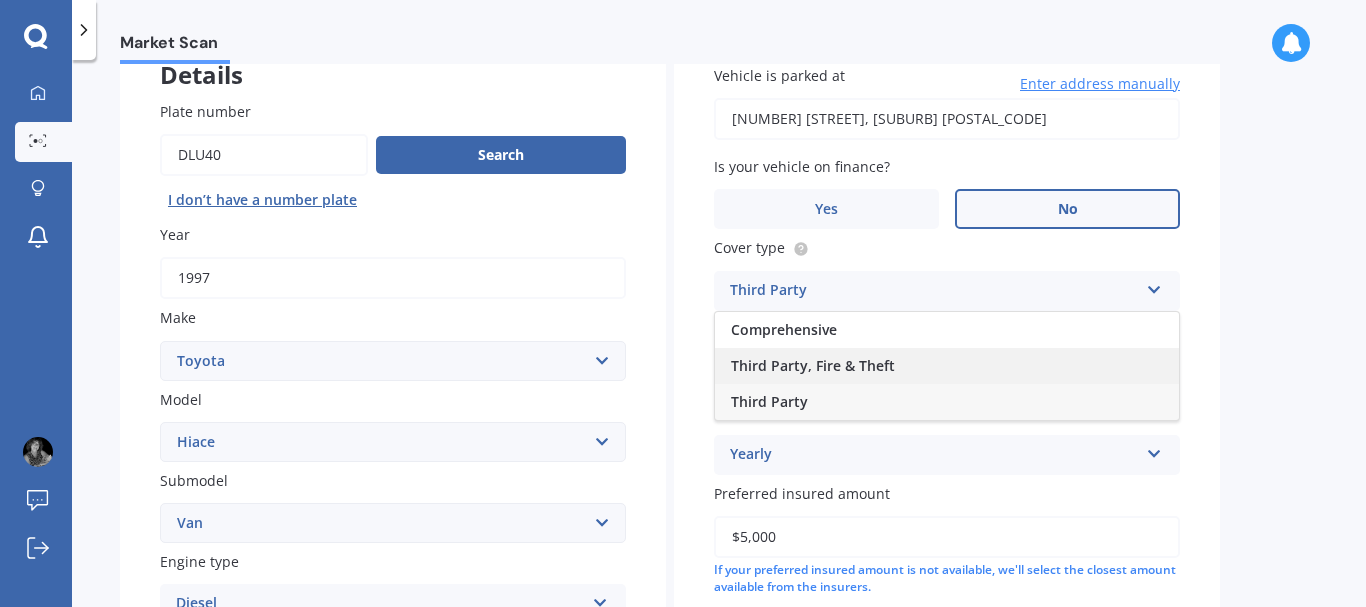 click on "Third Party, Fire & Theft" at bounding box center [813, 365] 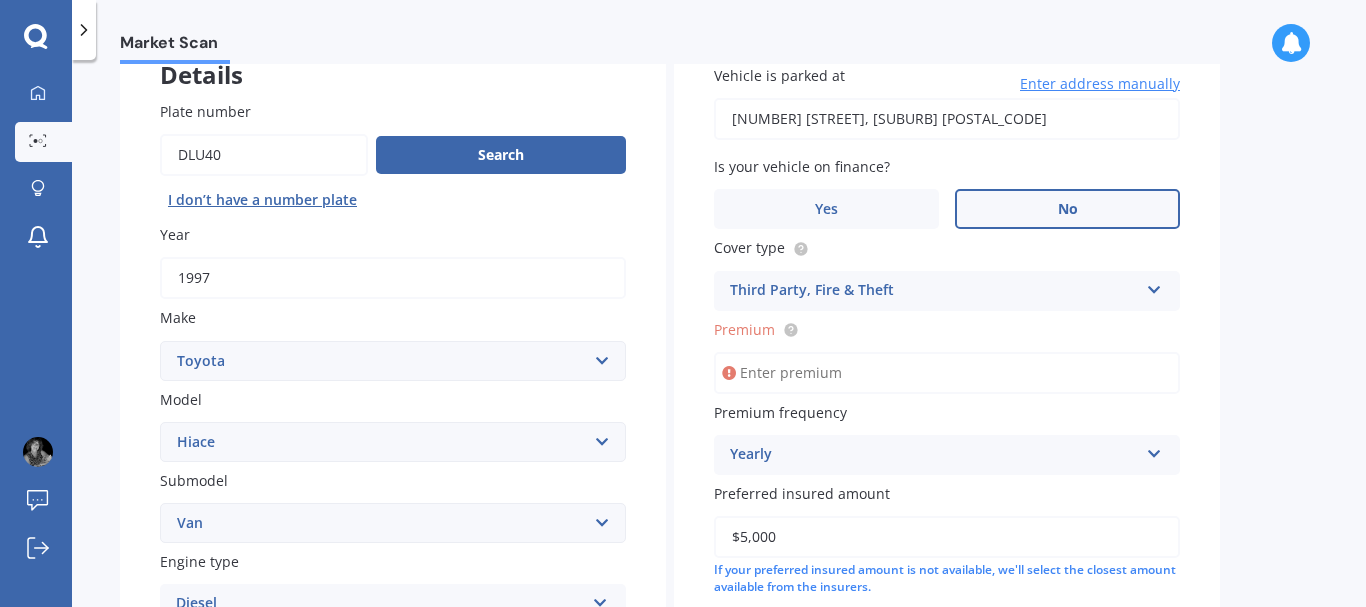 scroll, scrollTop: 288, scrollLeft: 0, axis: vertical 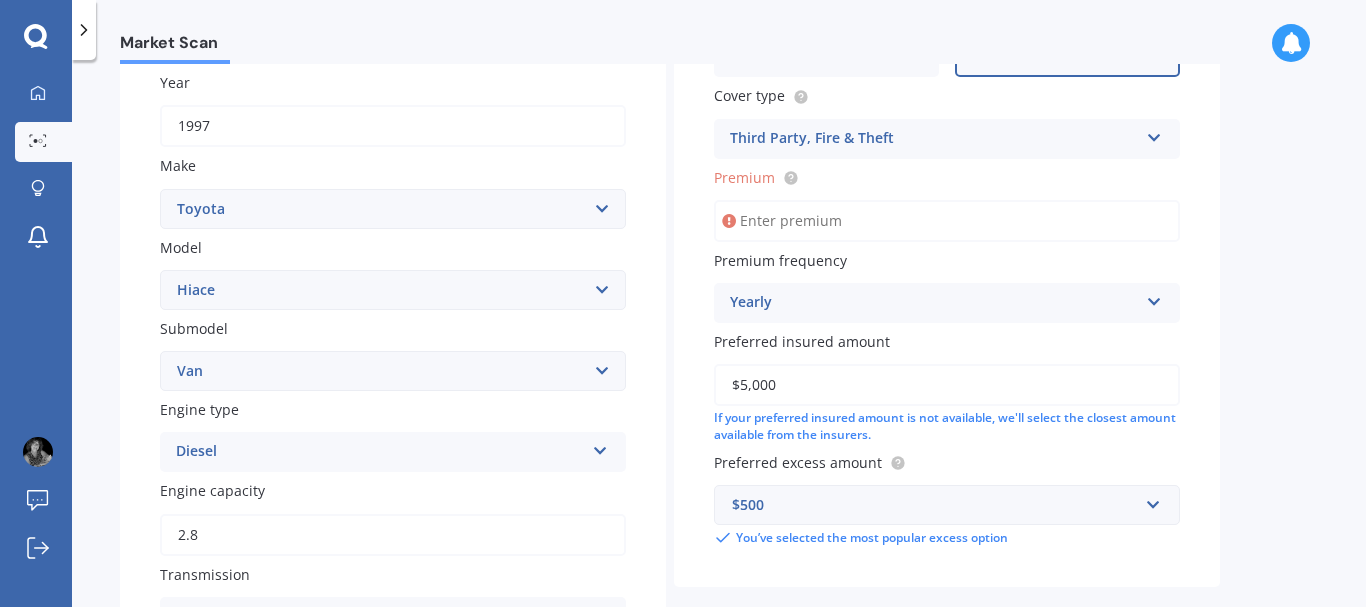 click on "Premium" at bounding box center (947, 221) 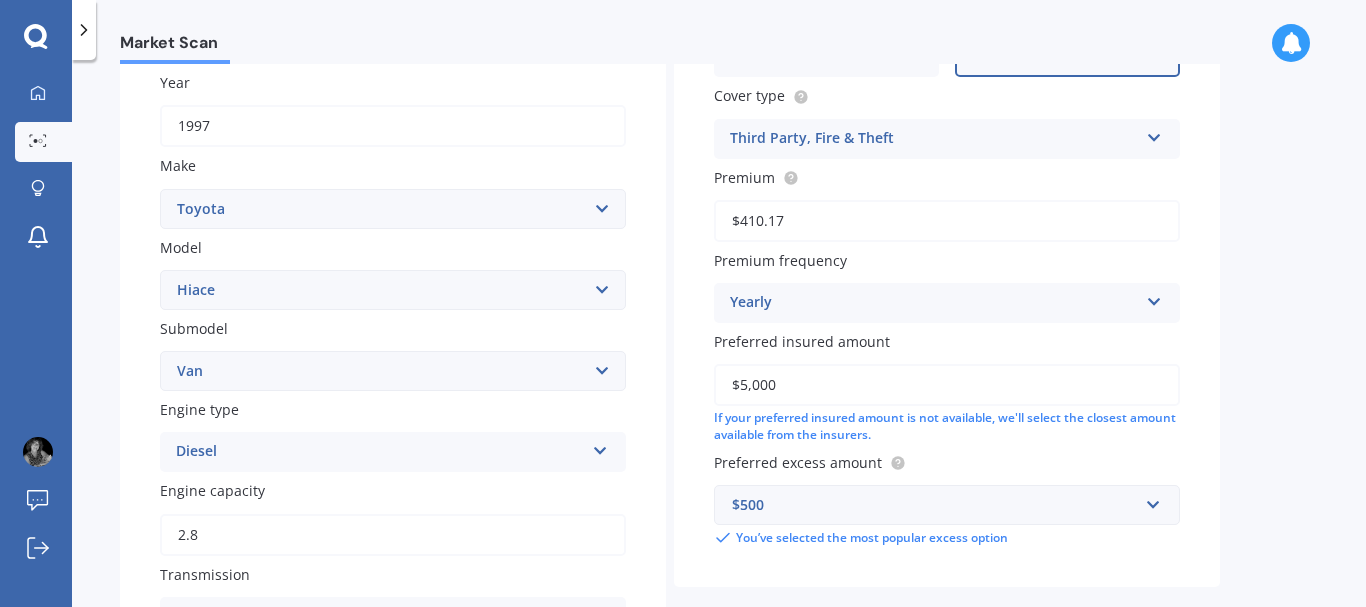 scroll, scrollTop: 326, scrollLeft: 0, axis: vertical 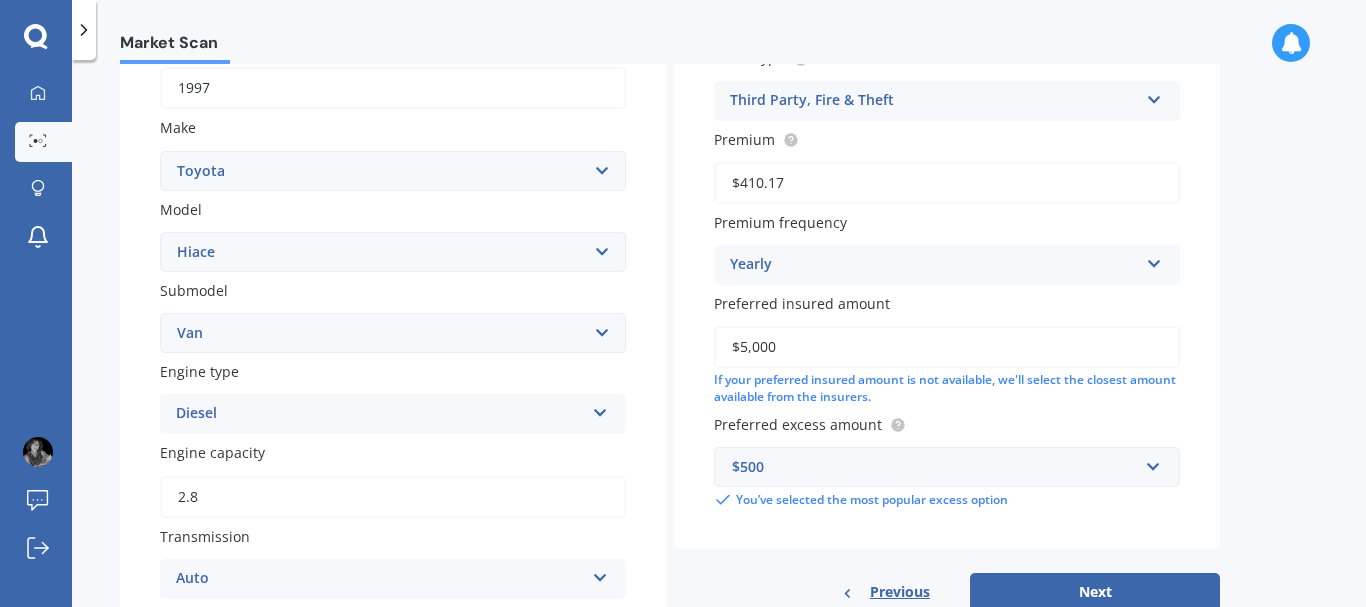 type on "$410.17" 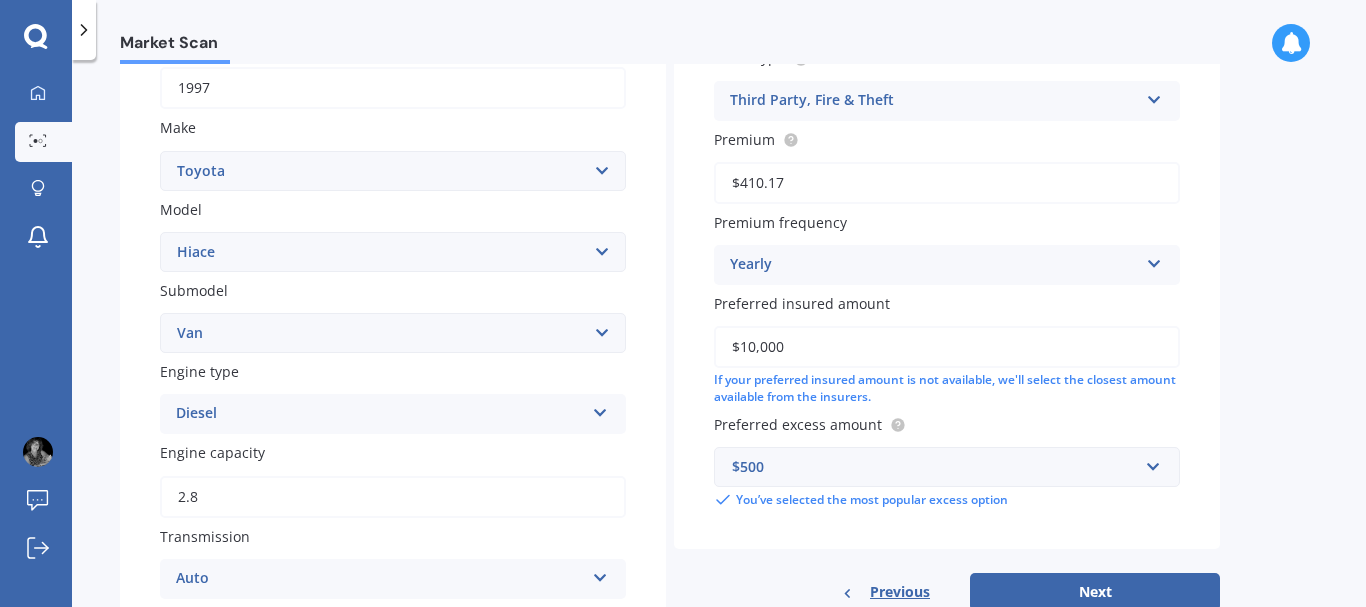 click on "If your preferred insured amount is not available, we'll select the closest amount available from the insurers." at bounding box center (947, 389) 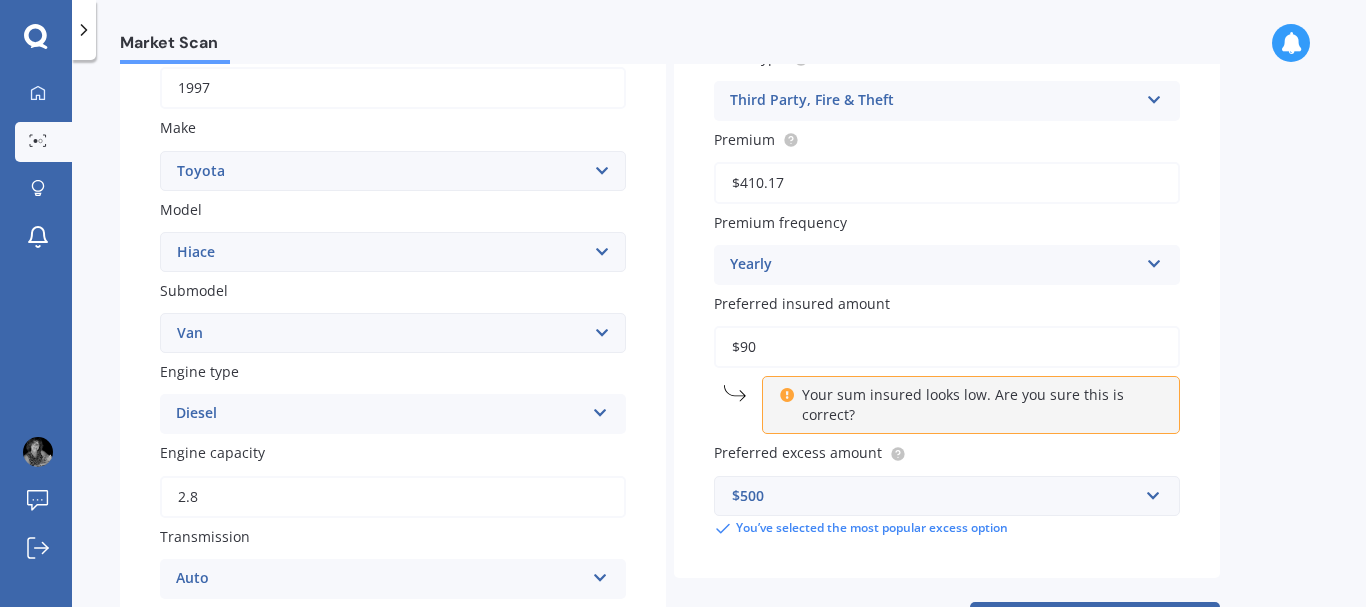 type on "$9" 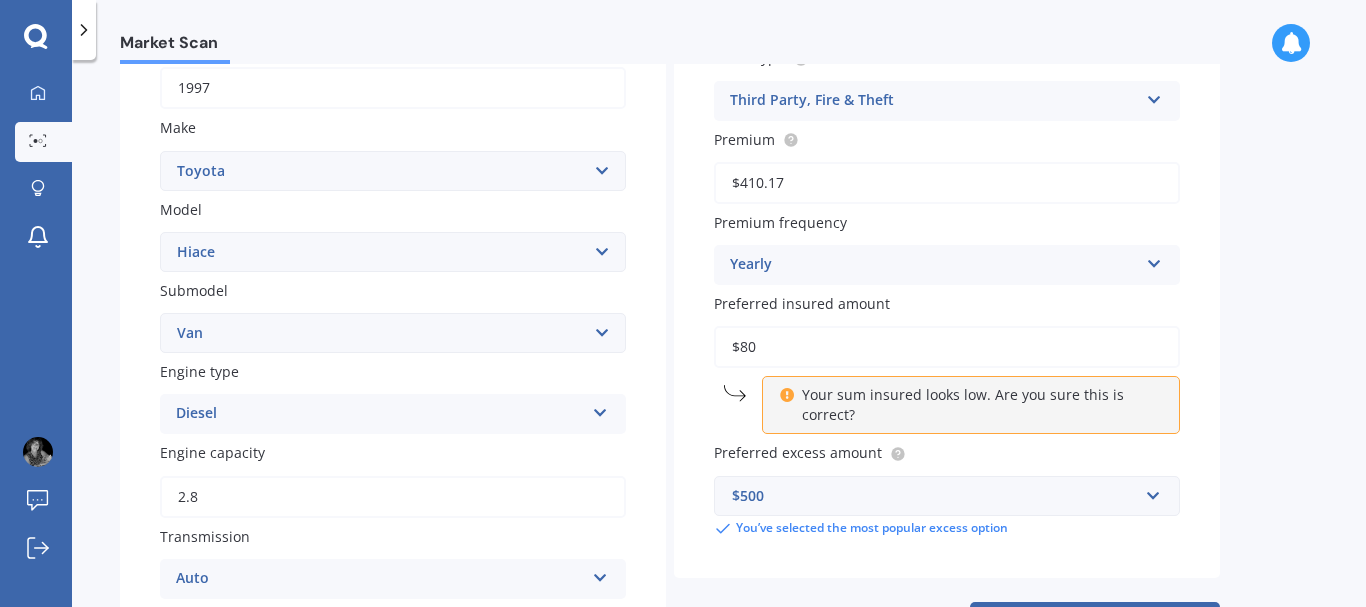 type on "$8" 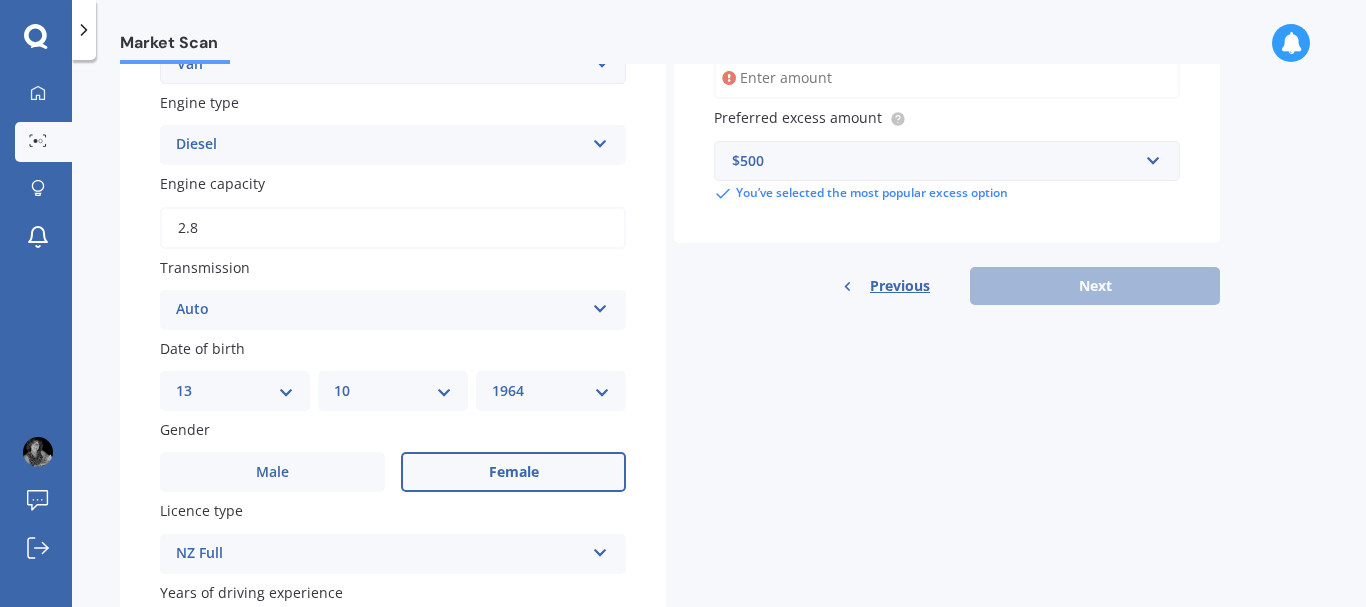 scroll, scrollTop: 367, scrollLeft: 0, axis: vertical 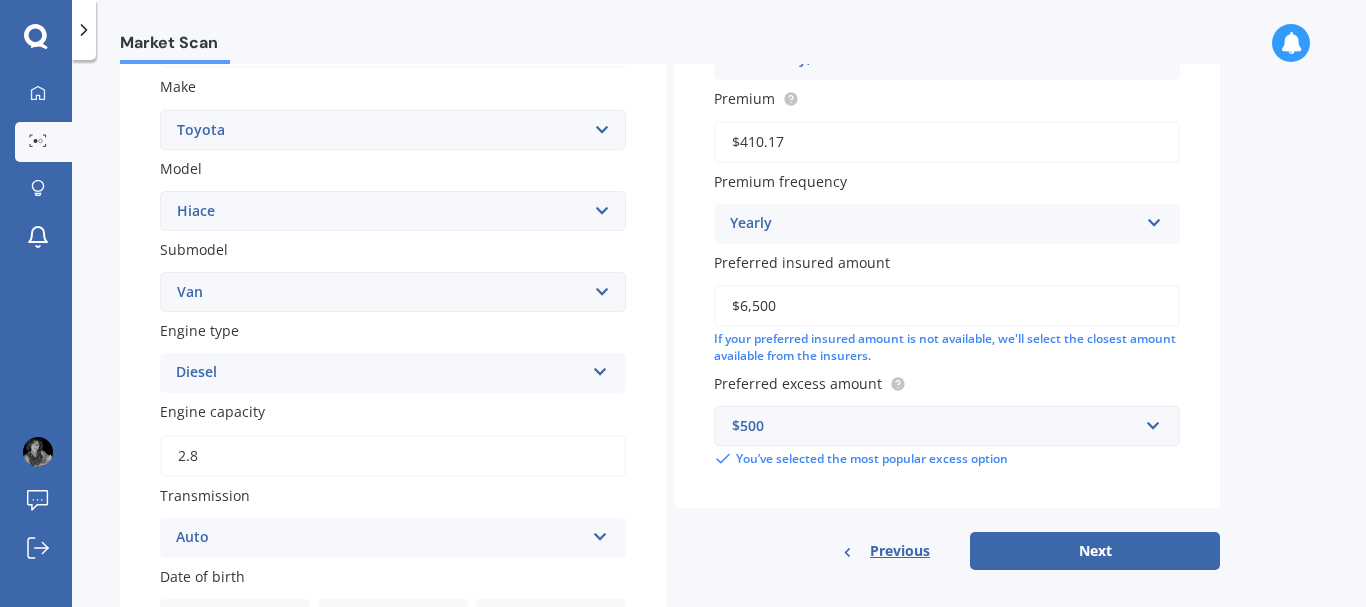 drag, startPoint x: 847, startPoint y: 320, endPoint x: 701, endPoint y: 319, distance: 146.00342 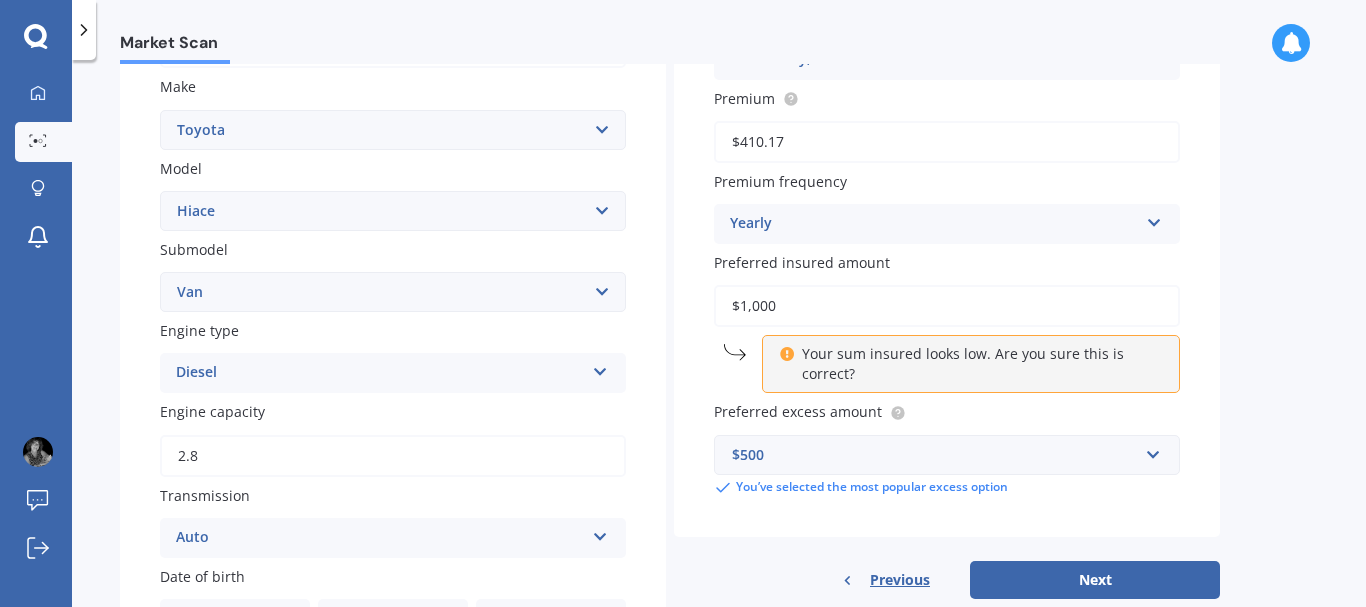 type on "$10,000" 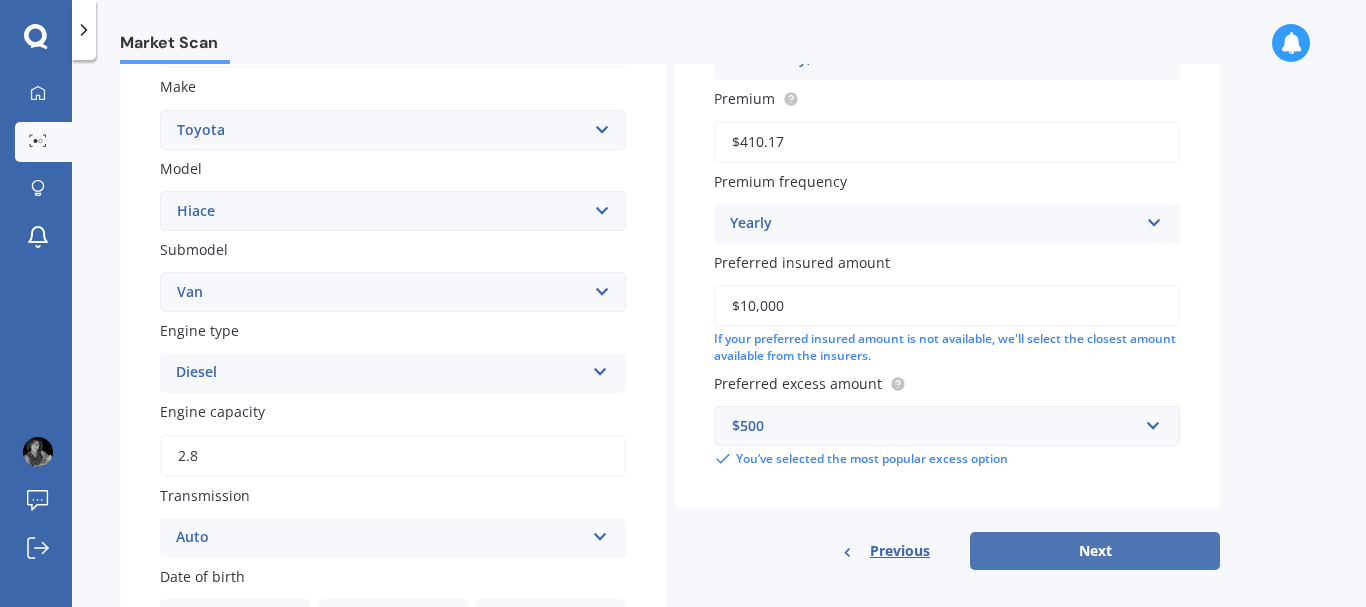 click on "Next" at bounding box center (1095, 551) 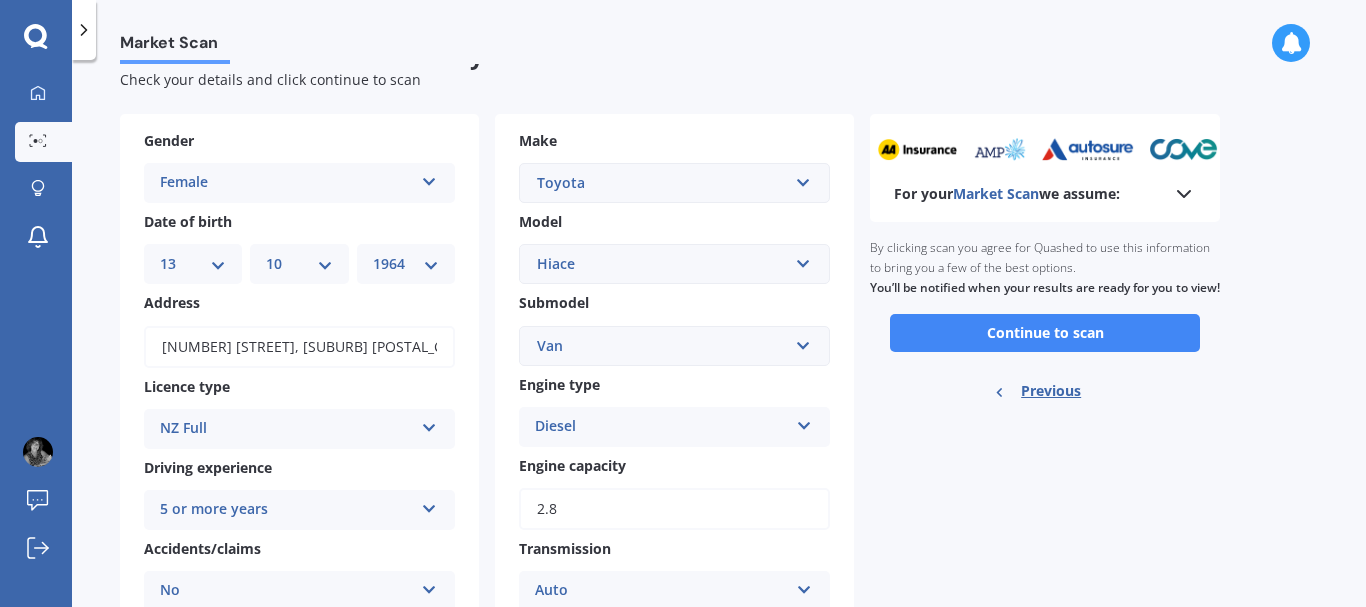 scroll, scrollTop: 0, scrollLeft: 0, axis: both 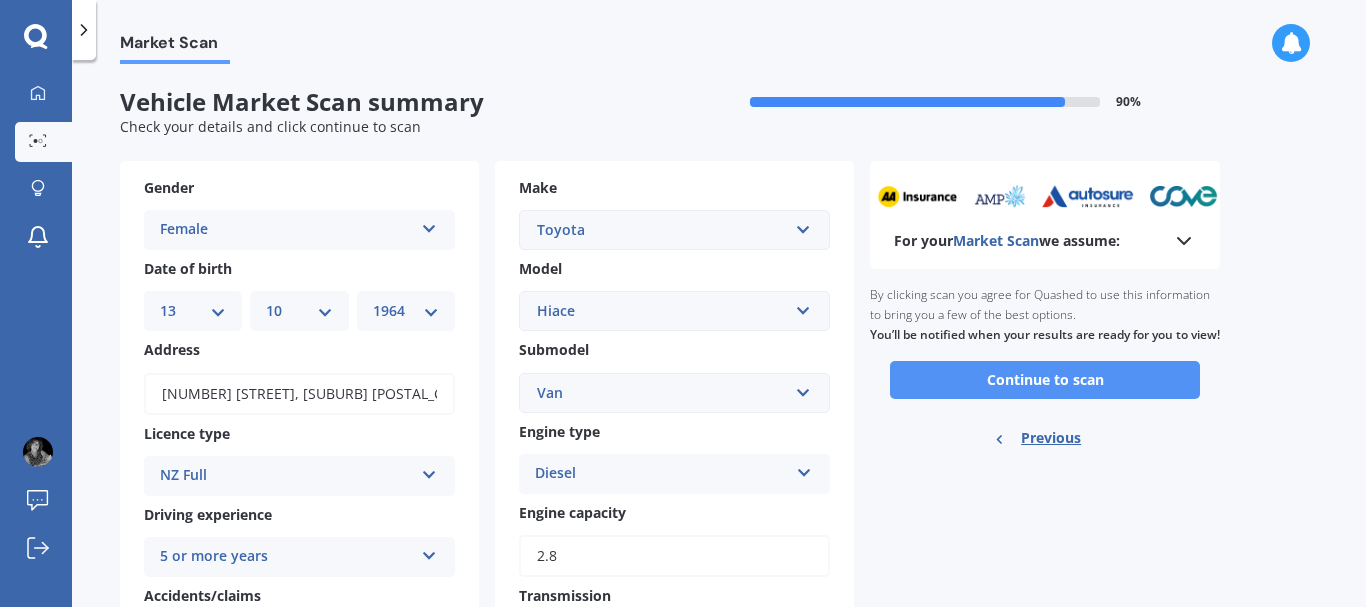 click on "Continue to scan" at bounding box center (1045, 380) 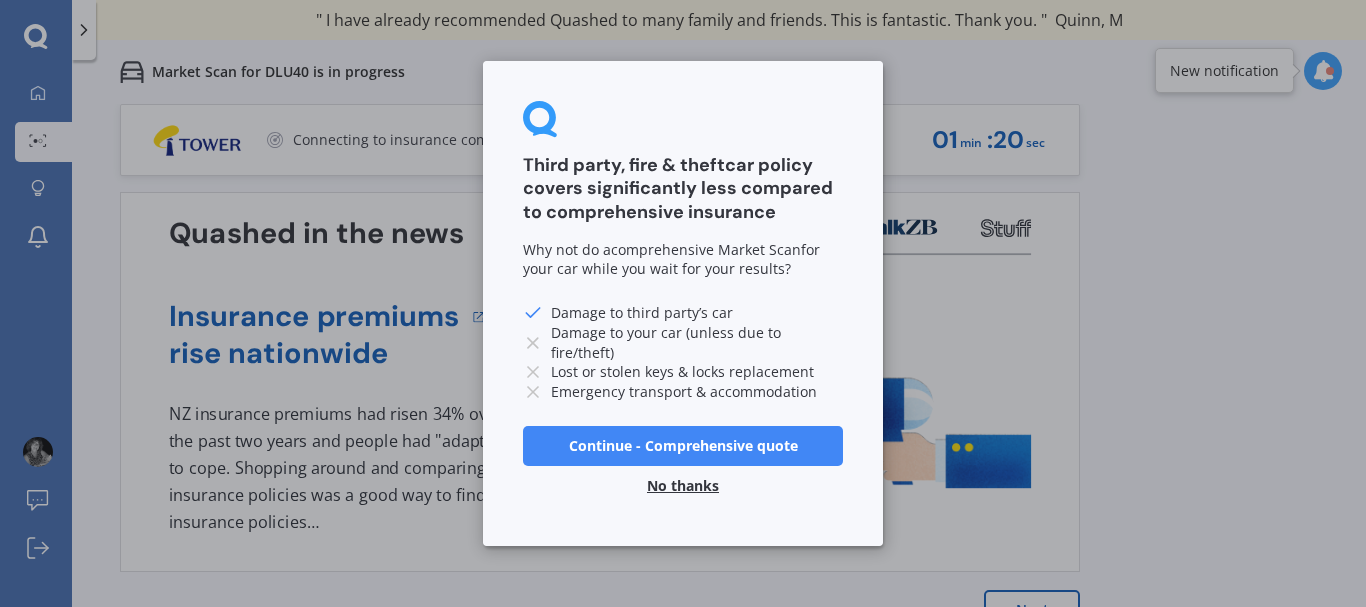 click on "No thanks" at bounding box center [683, 486] 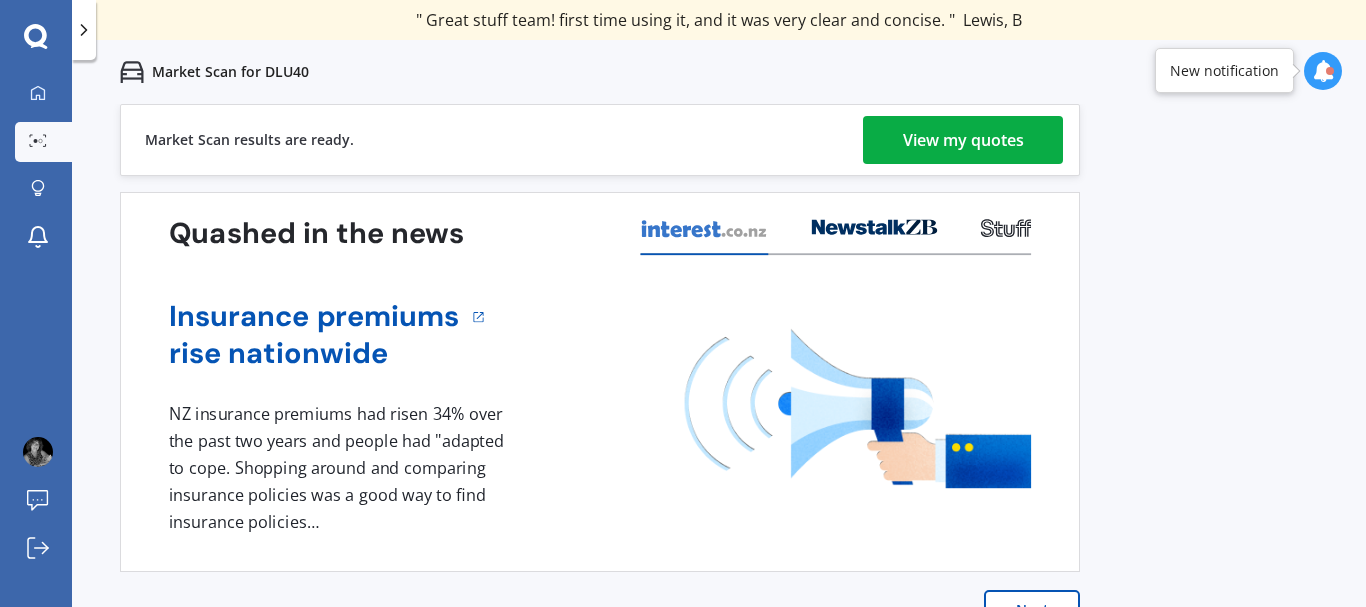 click on "View my quotes" at bounding box center [963, 140] 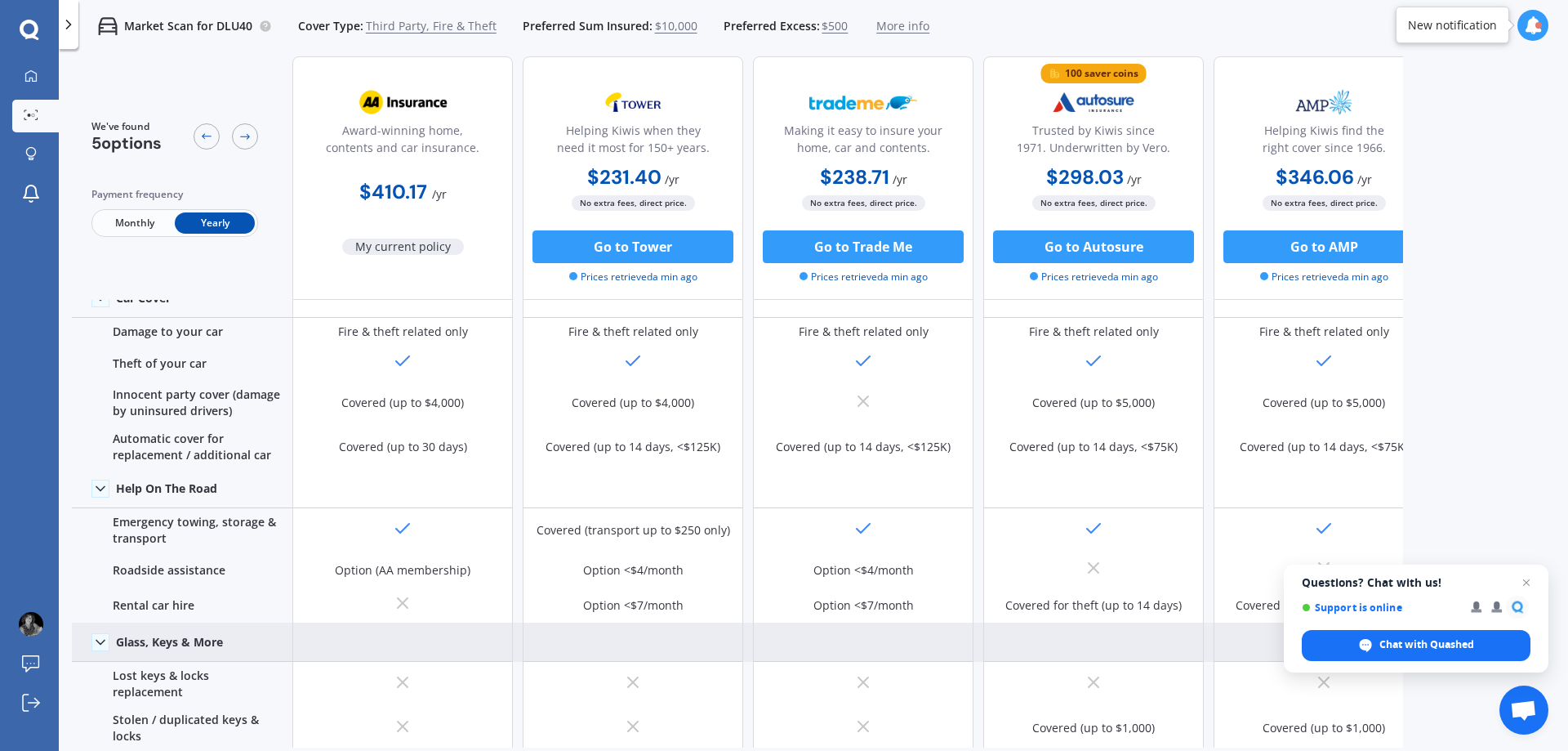 scroll, scrollTop: 0, scrollLeft: 0, axis: both 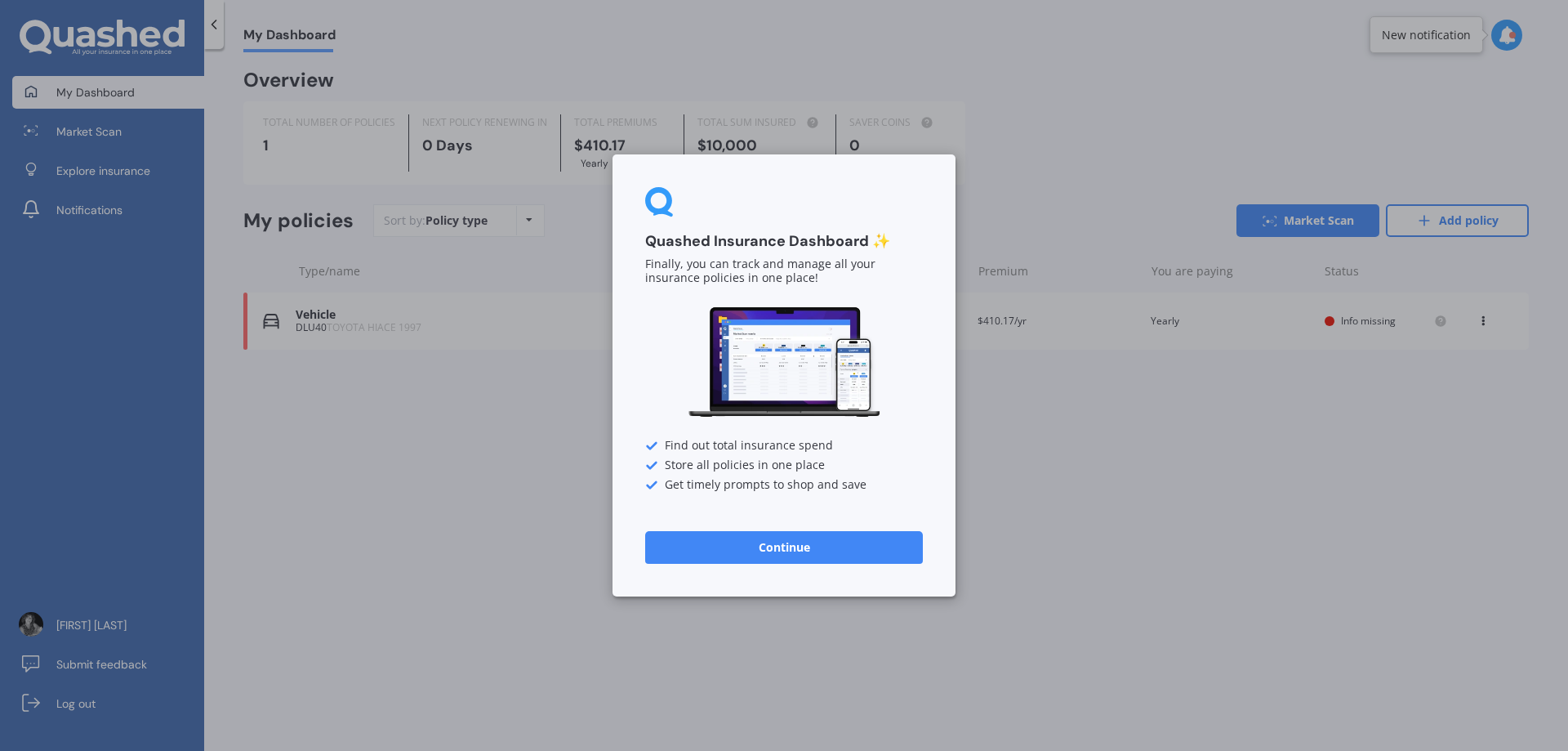 click on "Continue" at bounding box center (784, 548) 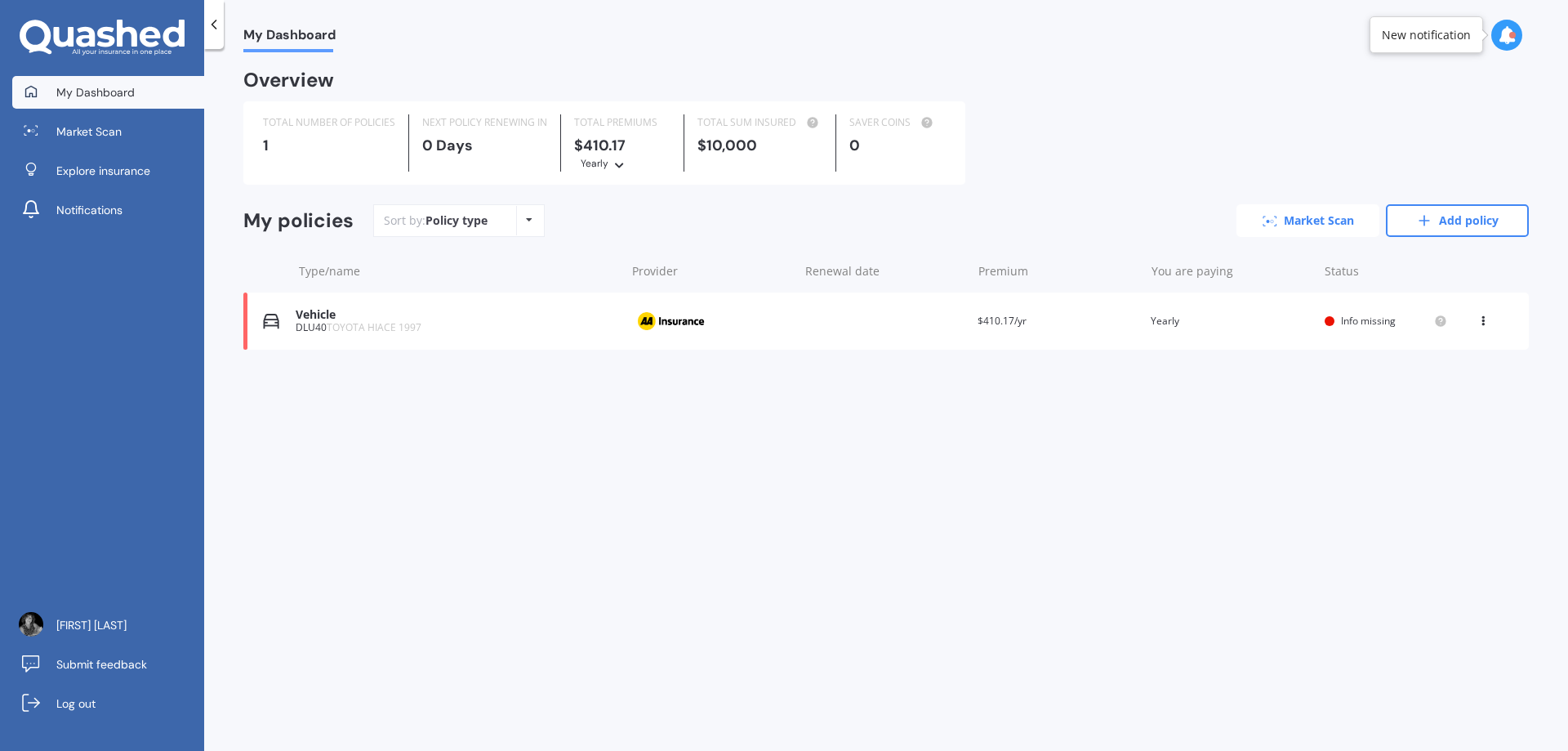 click on "Market Scan" at bounding box center (1307, 221) 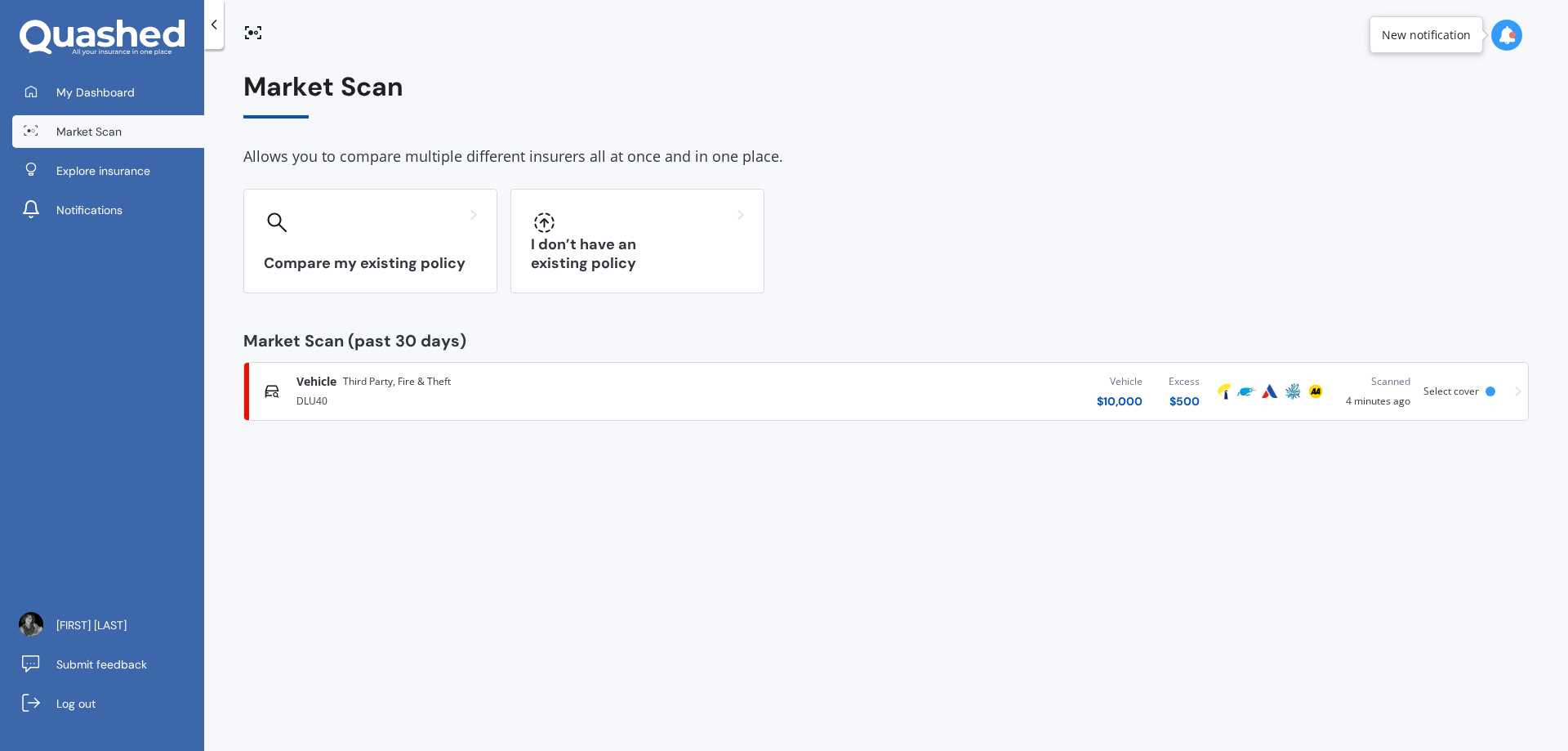 click on "Select cover" at bounding box center (1451, 391) 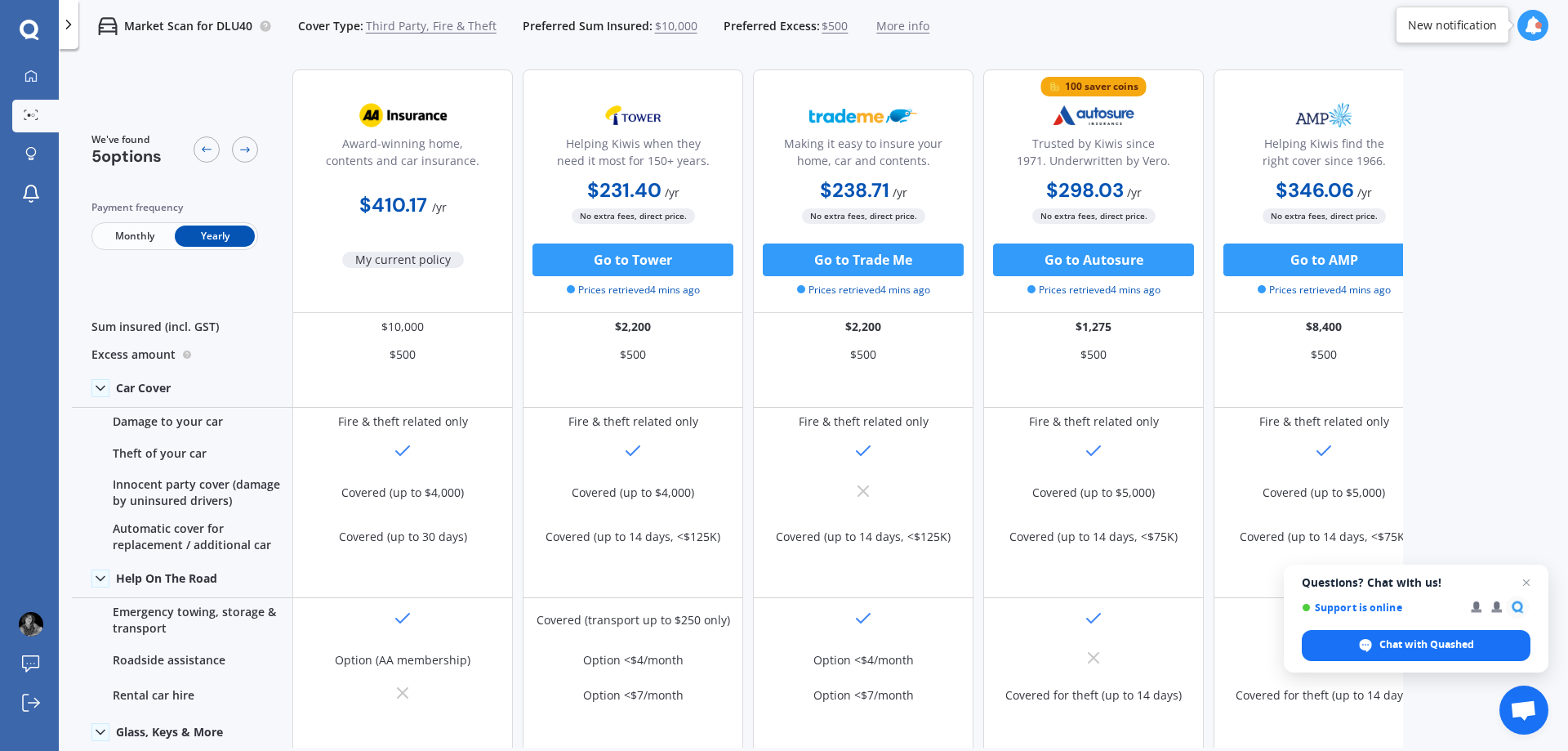 click on "Third Party, Fire & Theft" at bounding box center [431, 26] 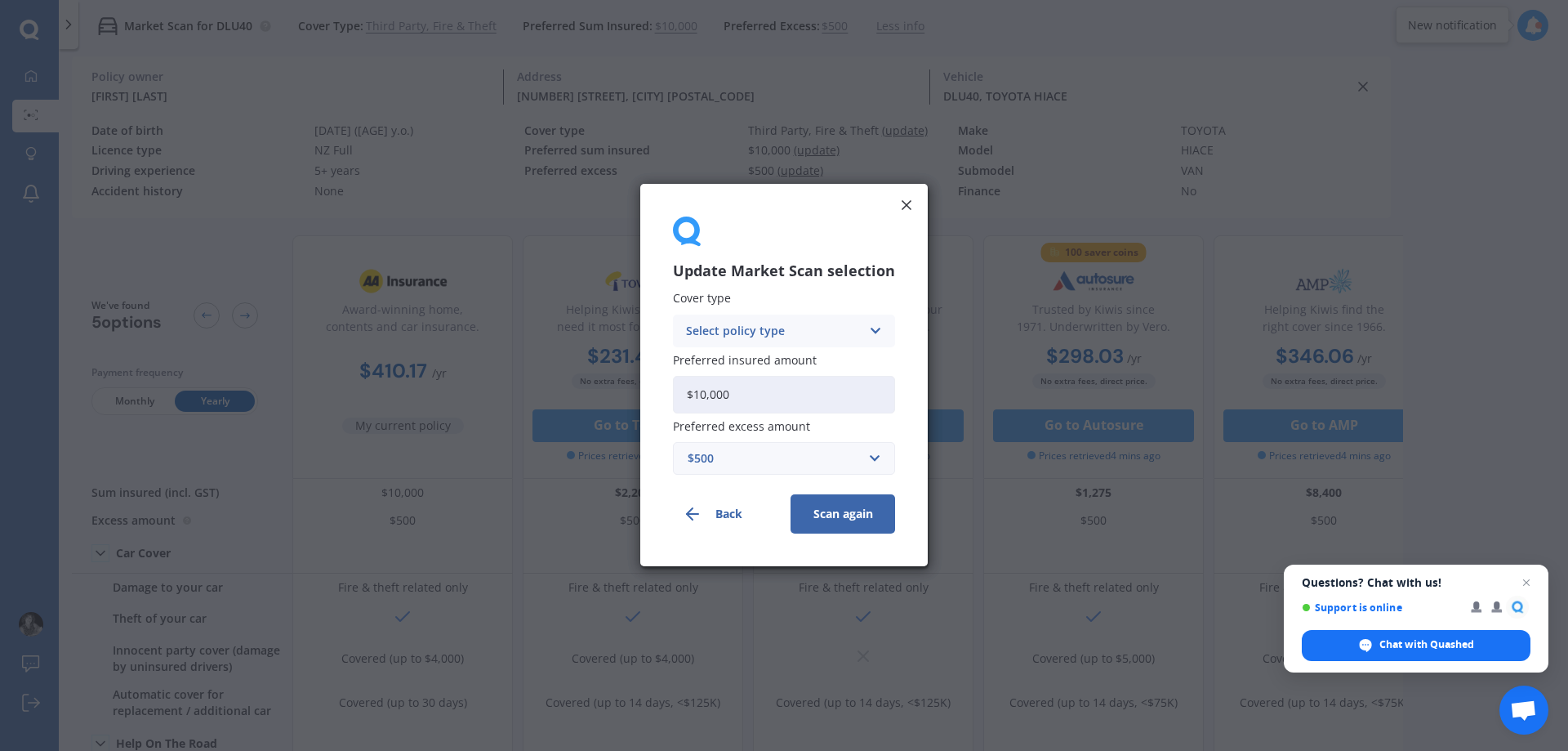 click on "Select policy type" at bounding box center (773, 331) 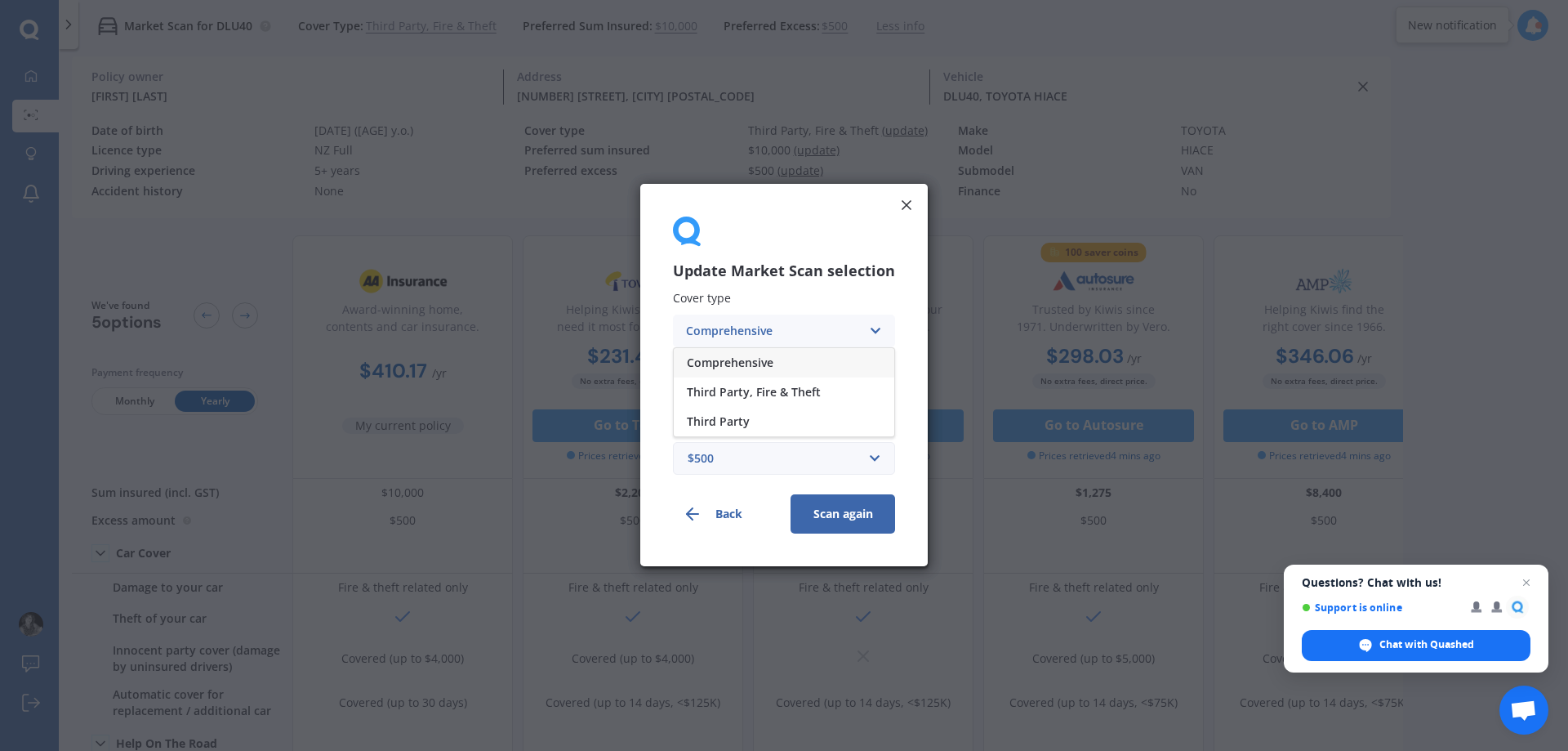 click on "Comprehensive" at bounding box center (730, 363) 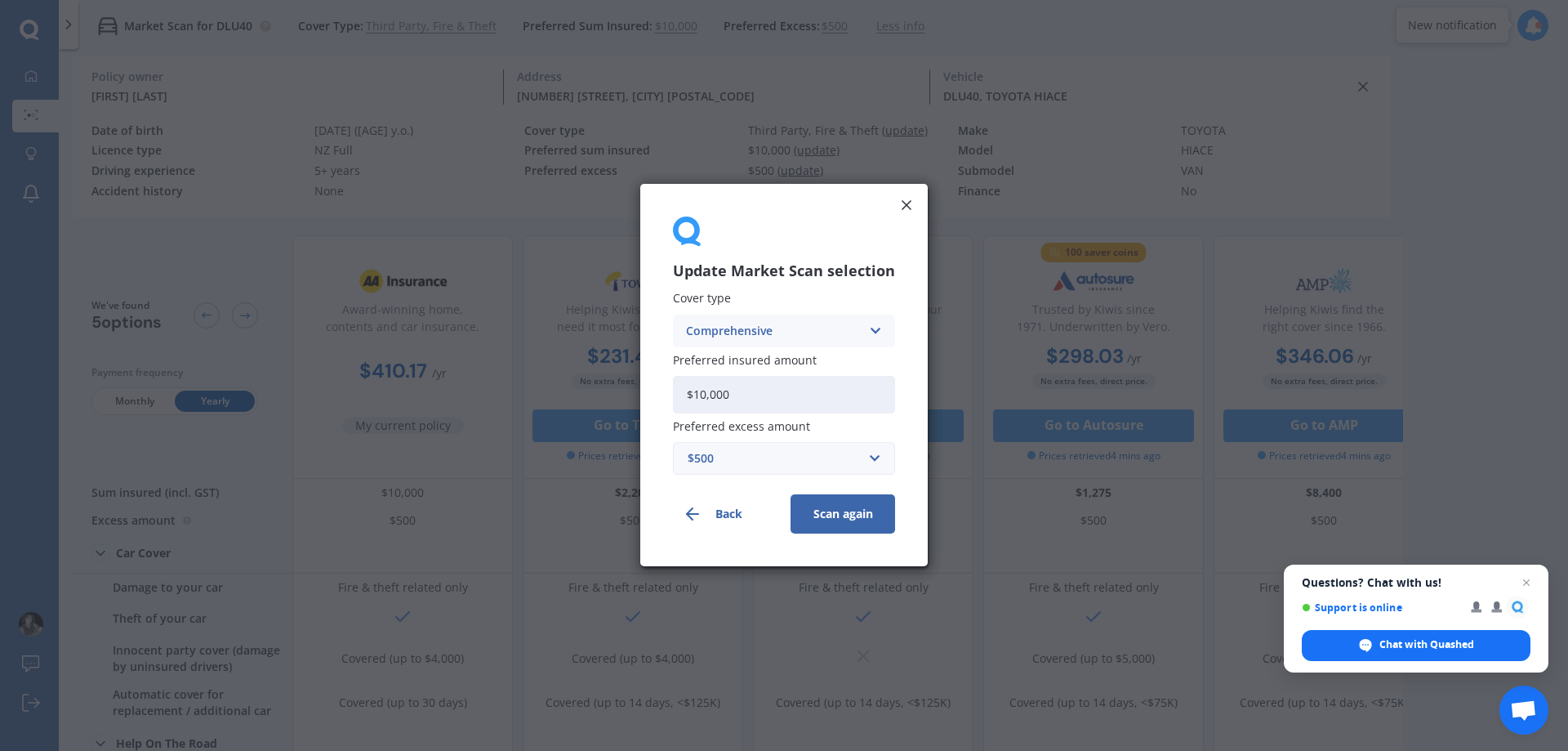 click on "Scan again" at bounding box center [843, 515] 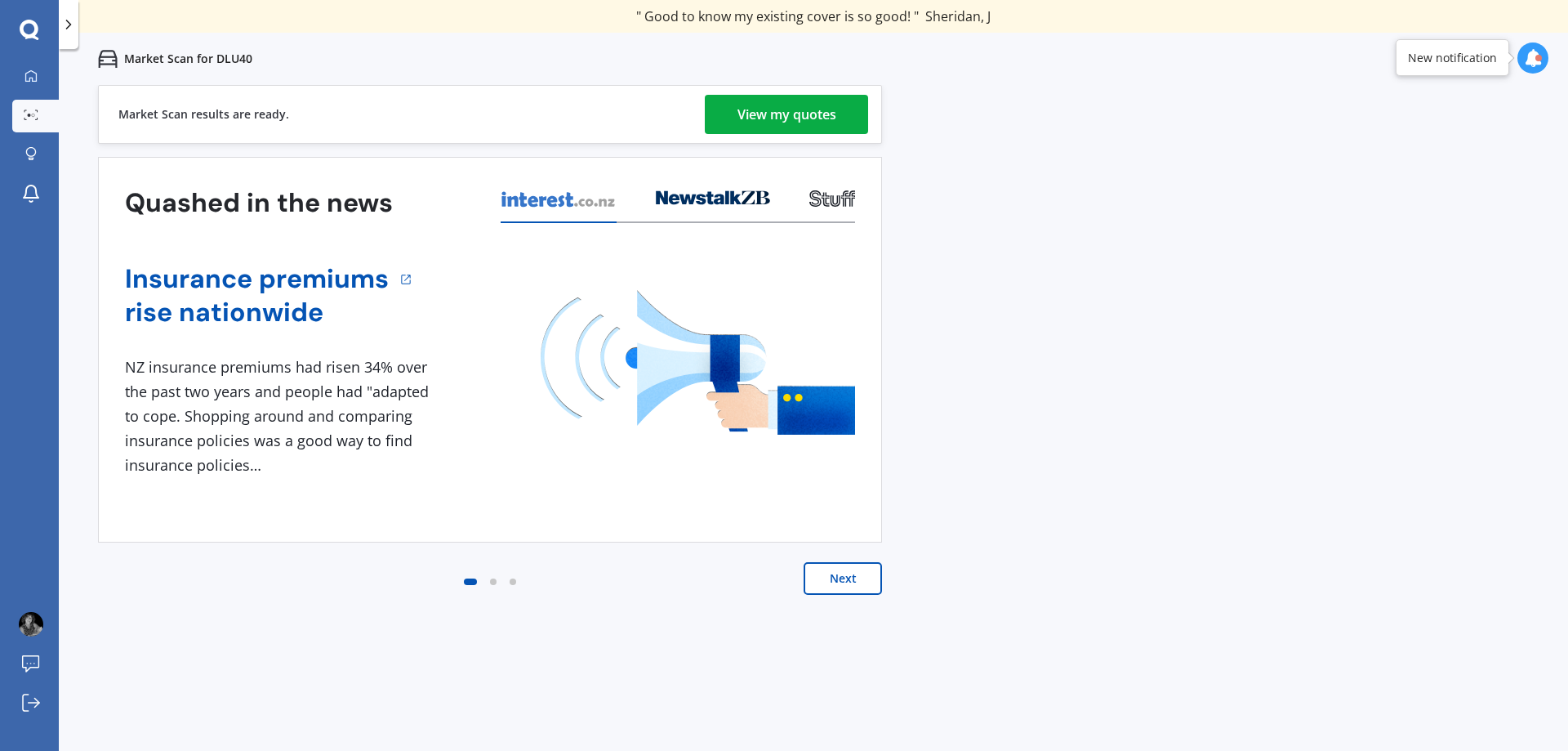 click on "View my quotes" at bounding box center [786, 114] 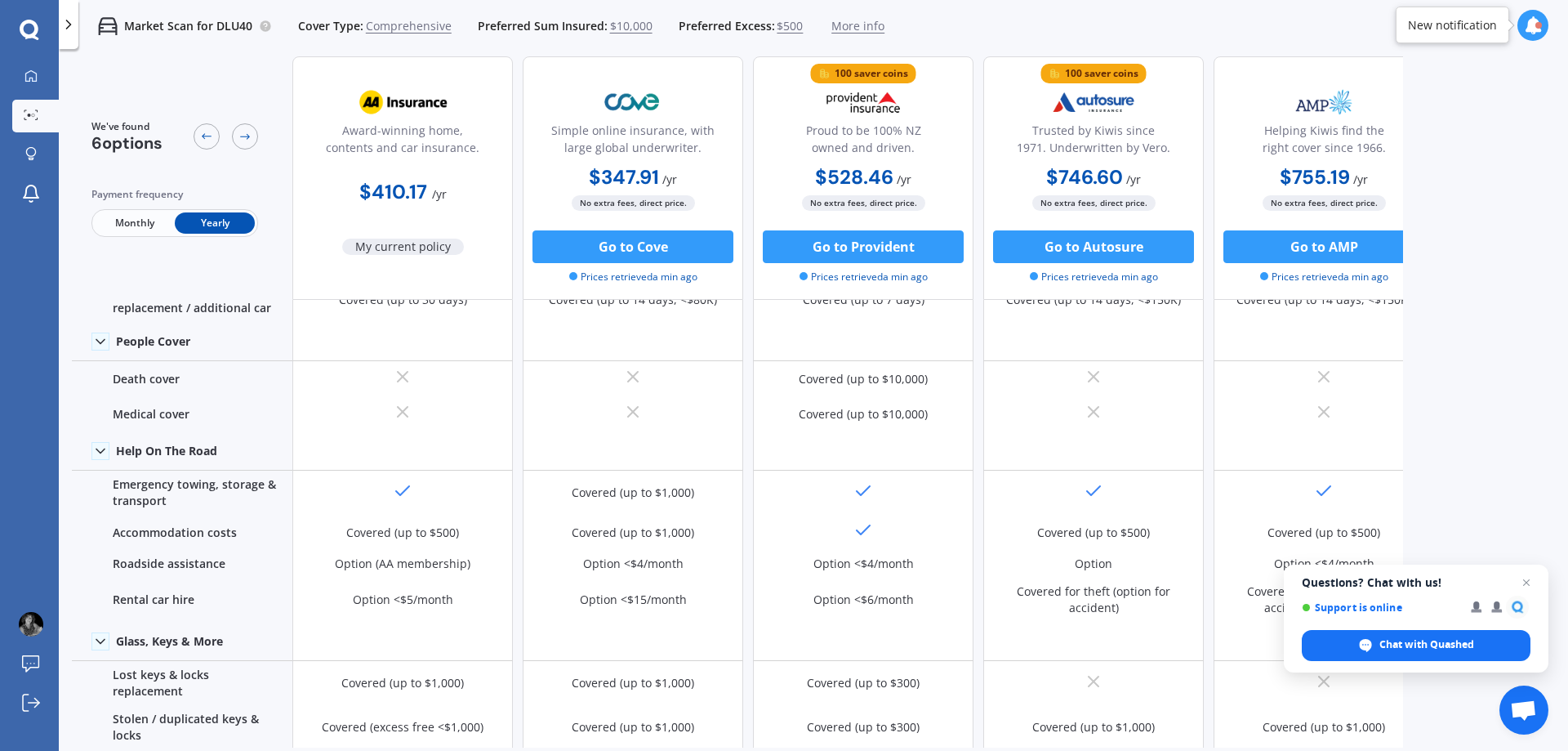scroll, scrollTop: 311, scrollLeft: 0, axis: vertical 